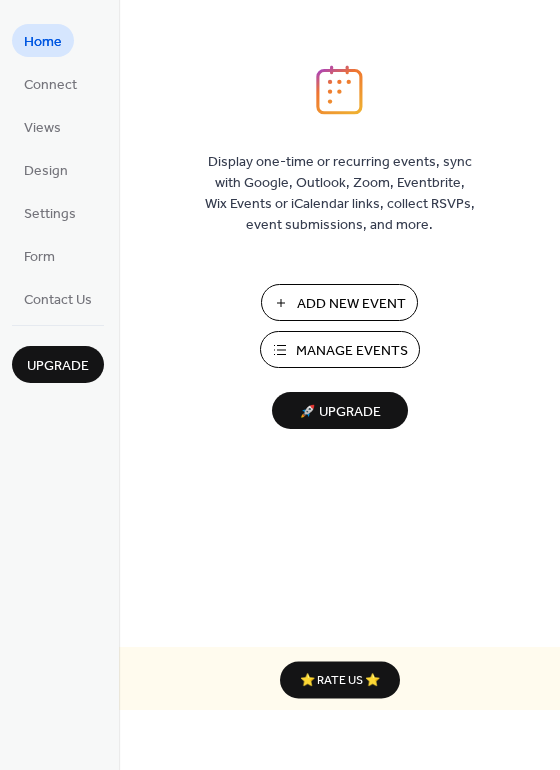 scroll, scrollTop: 0, scrollLeft: 0, axis: both 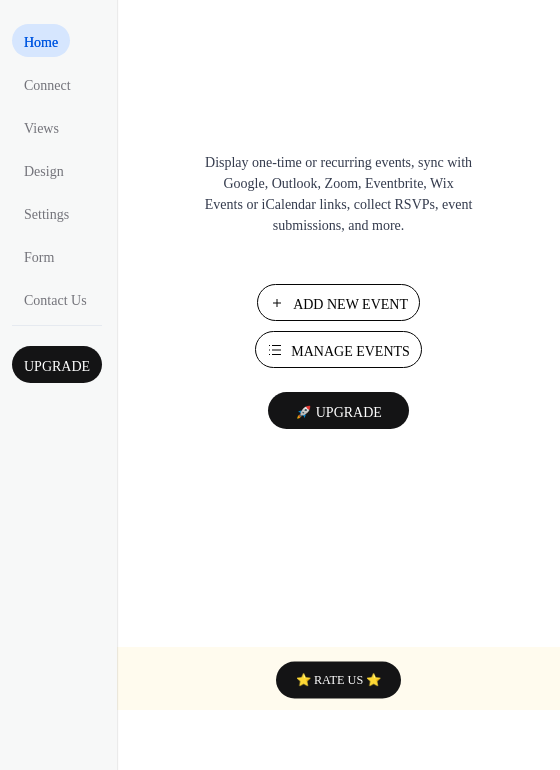 click on "Add New Event" at bounding box center [350, 304] 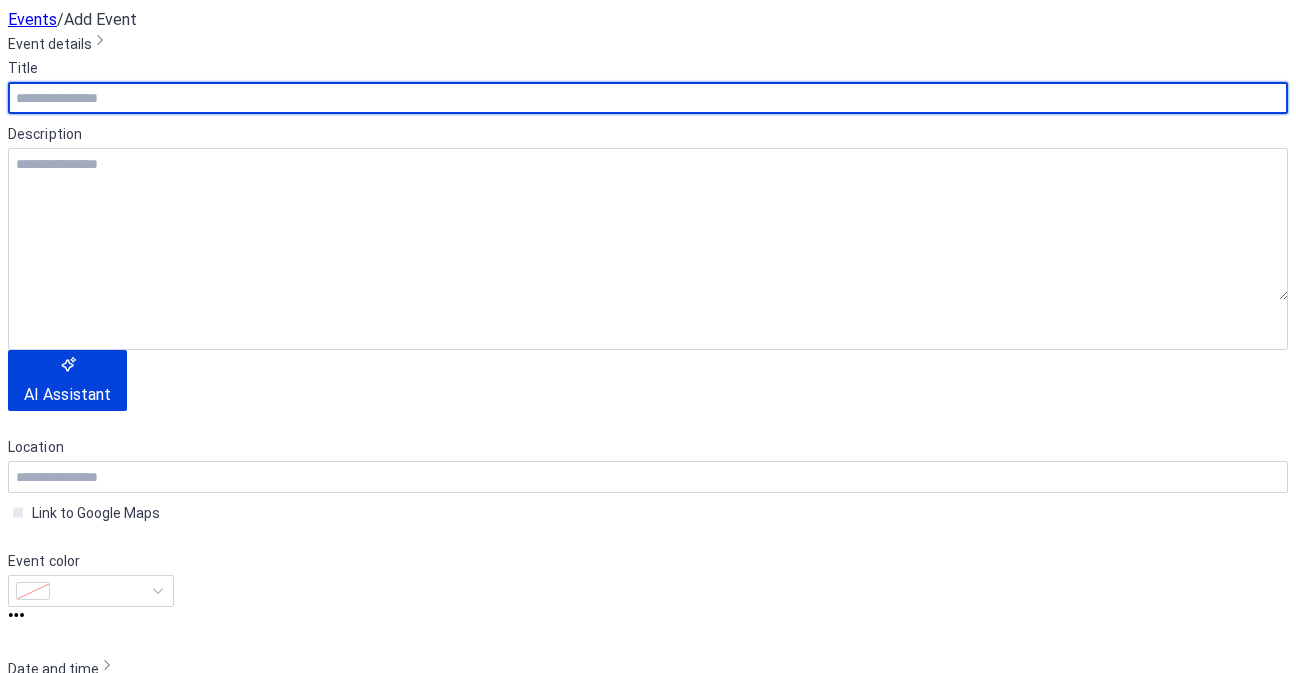 scroll, scrollTop: 0, scrollLeft: 0, axis: both 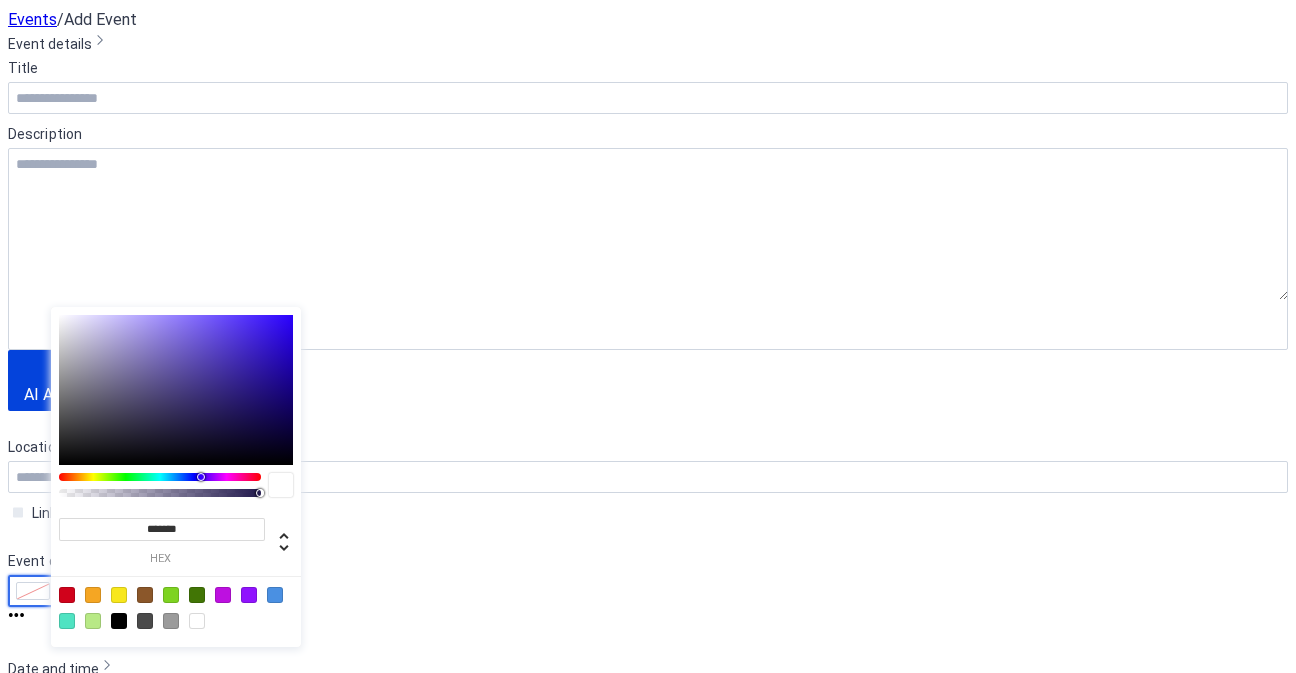 click at bounding box center [100, 591] 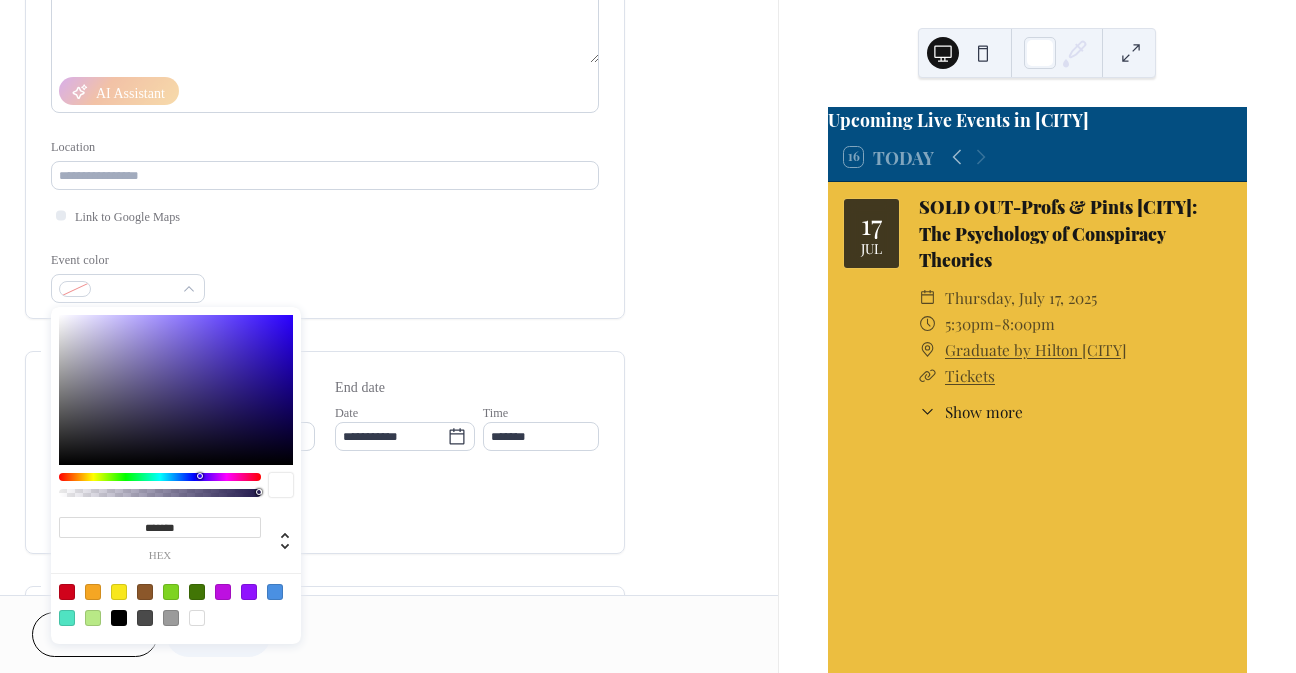 drag, startPoint x: 187, startPoint y: 537, endPoint x: 101, endPoint y: 529, distance: 86.37129 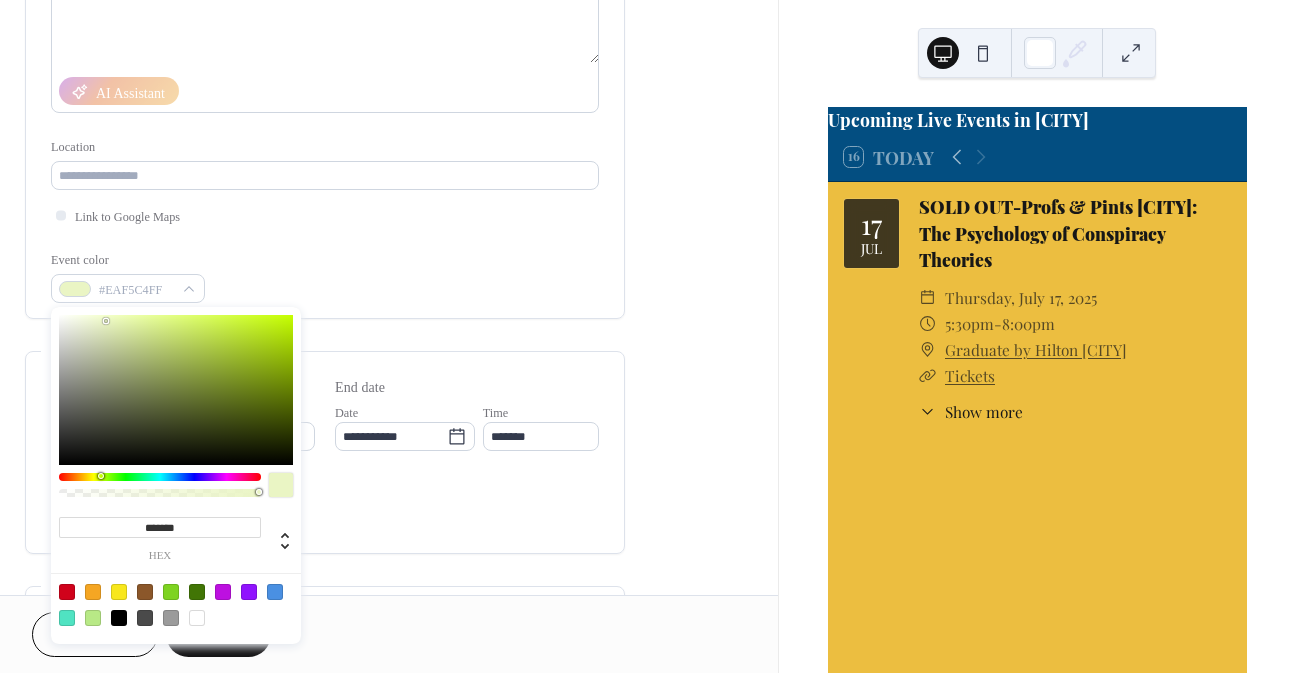 type on "********" 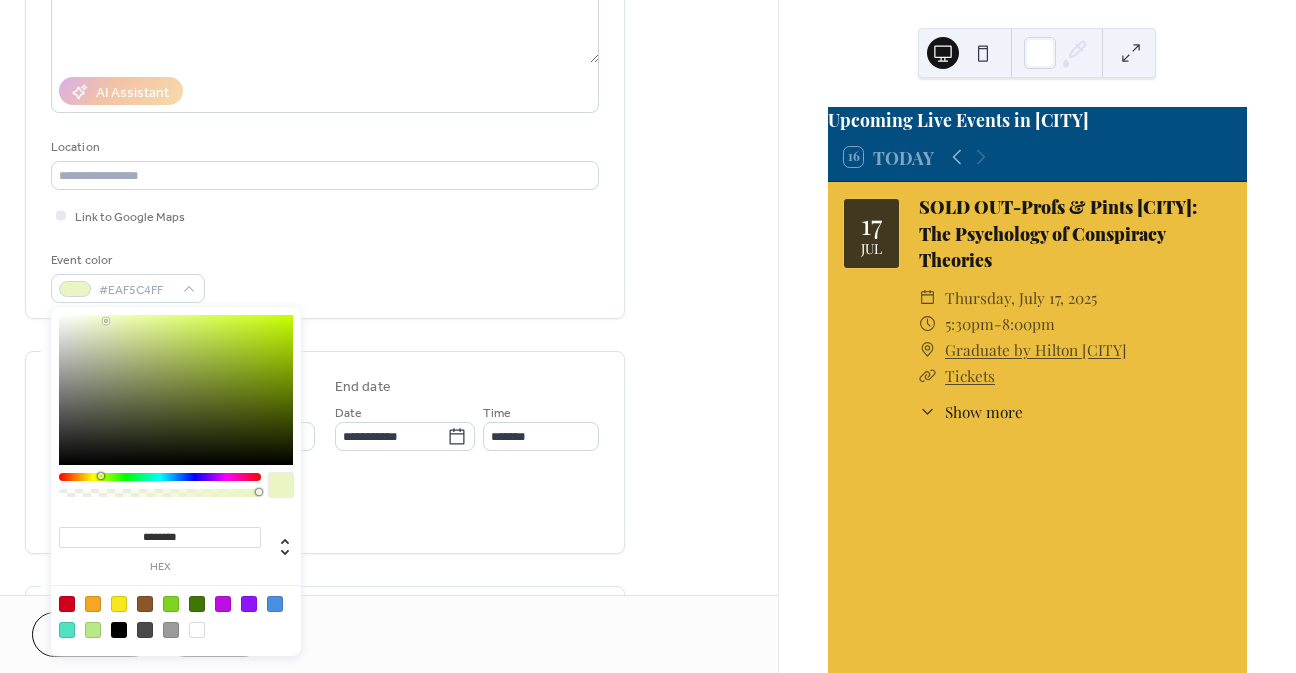 click on "**********" at bounding box center (389, 526) 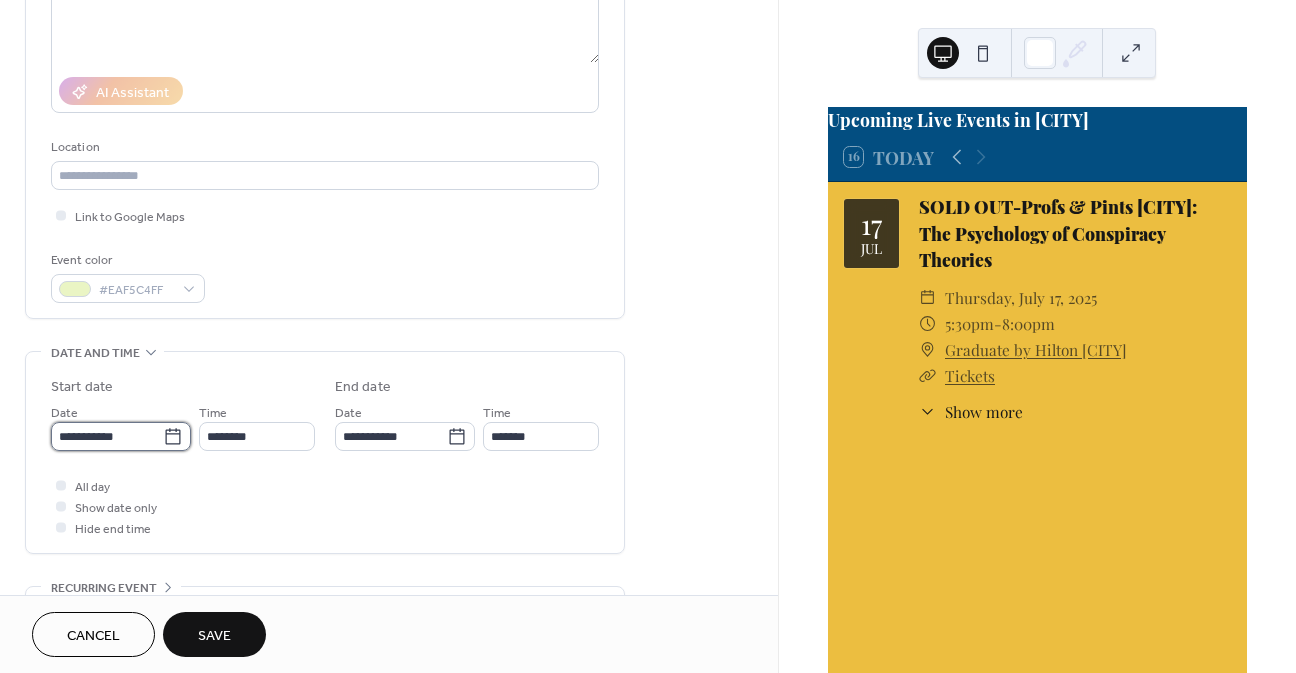 click on "**********" at bounding box center (107, 436) 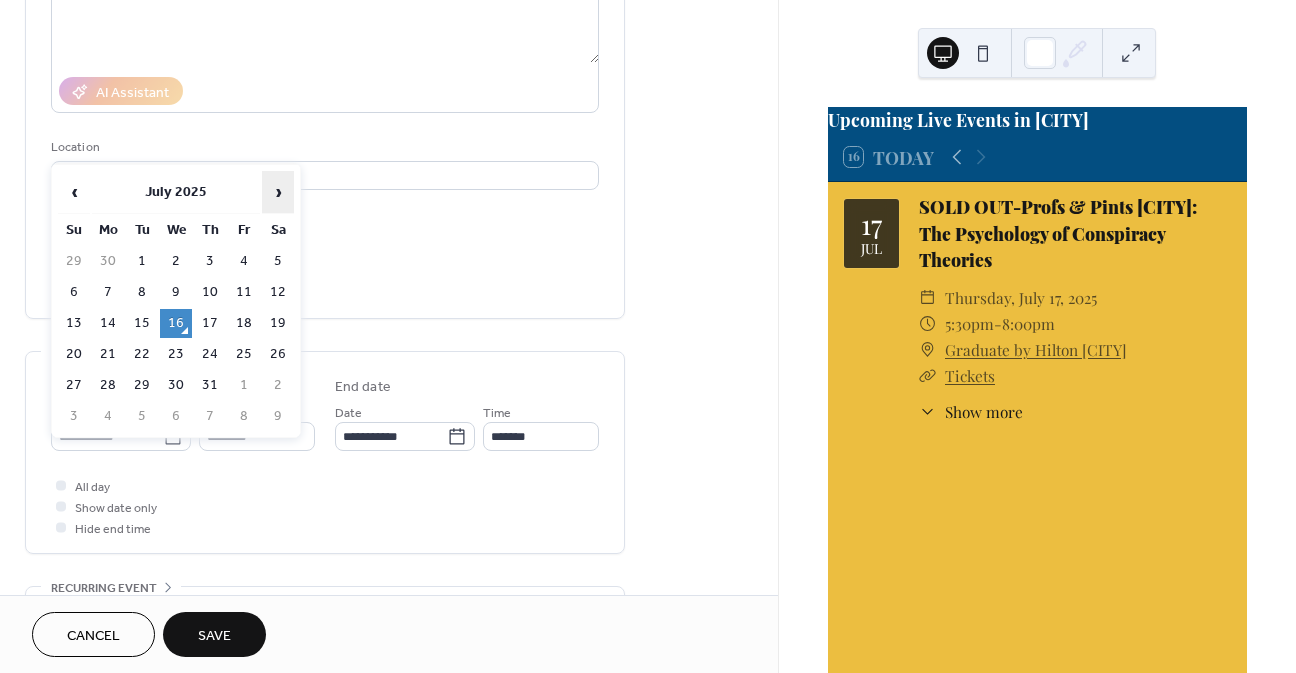 click on "›" at bounding box center [278, 192] 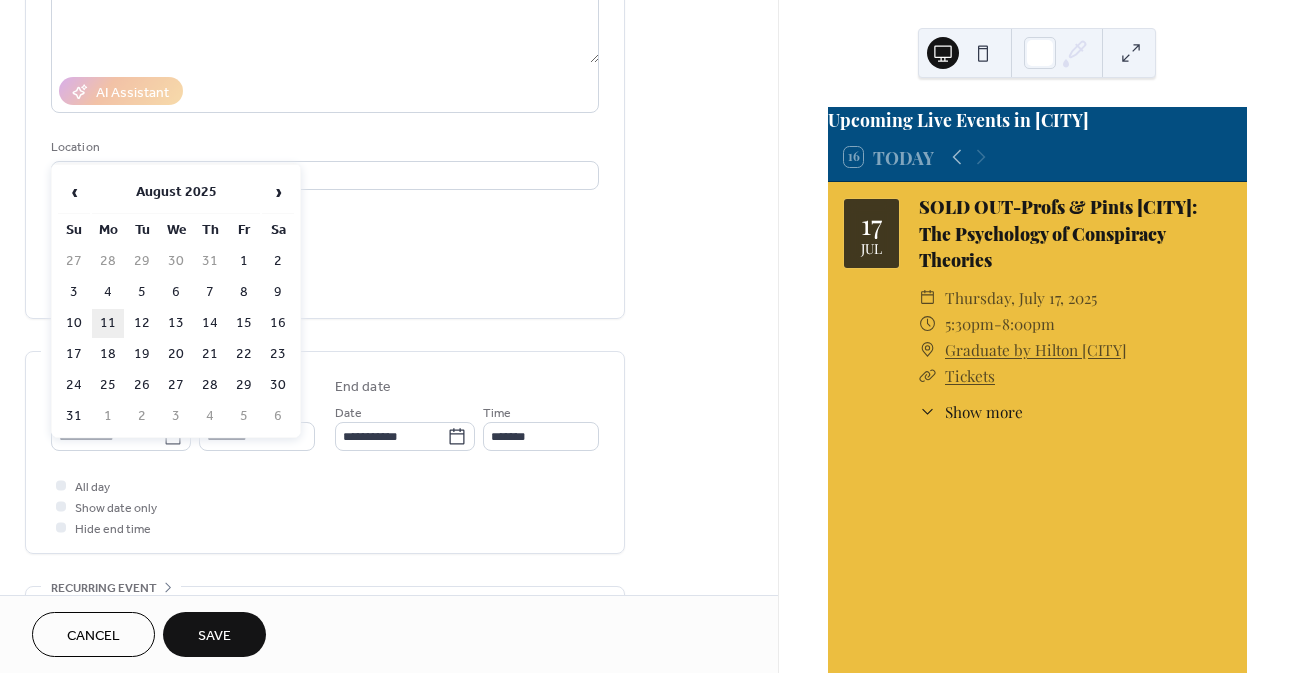 click on "11" at bounding box center (108, 323) 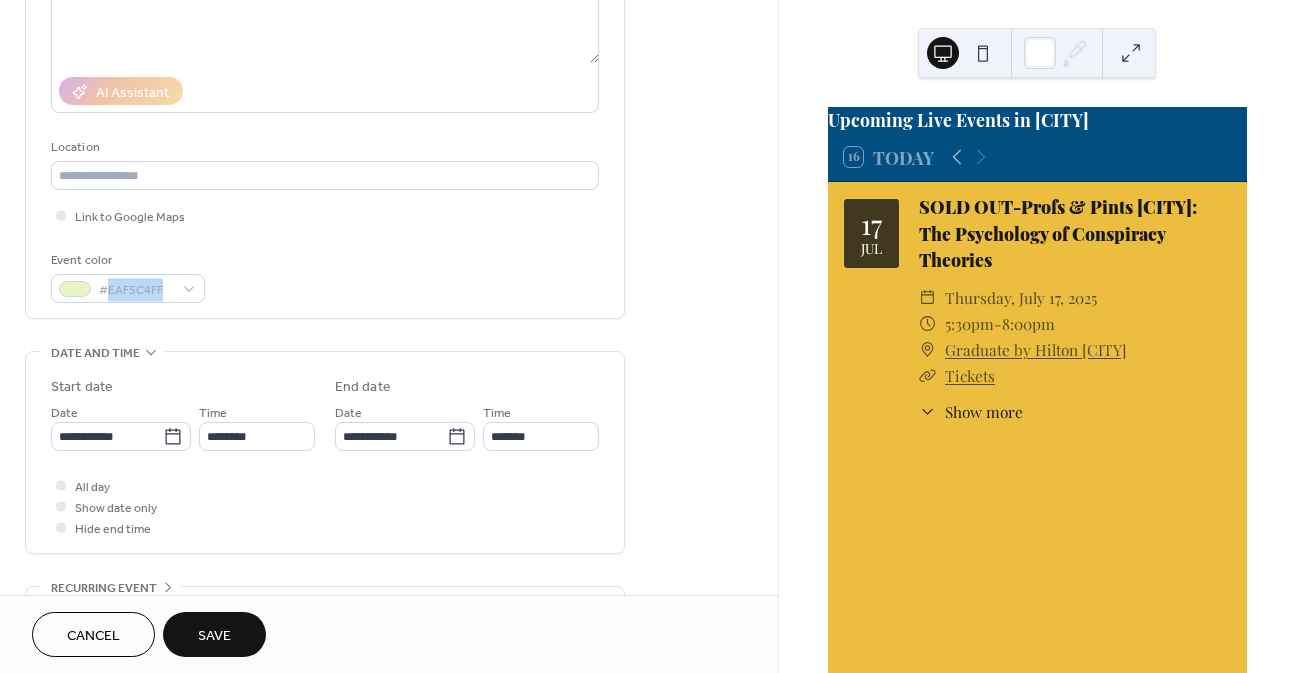 click on "**********" at bounding box center (325, 516) 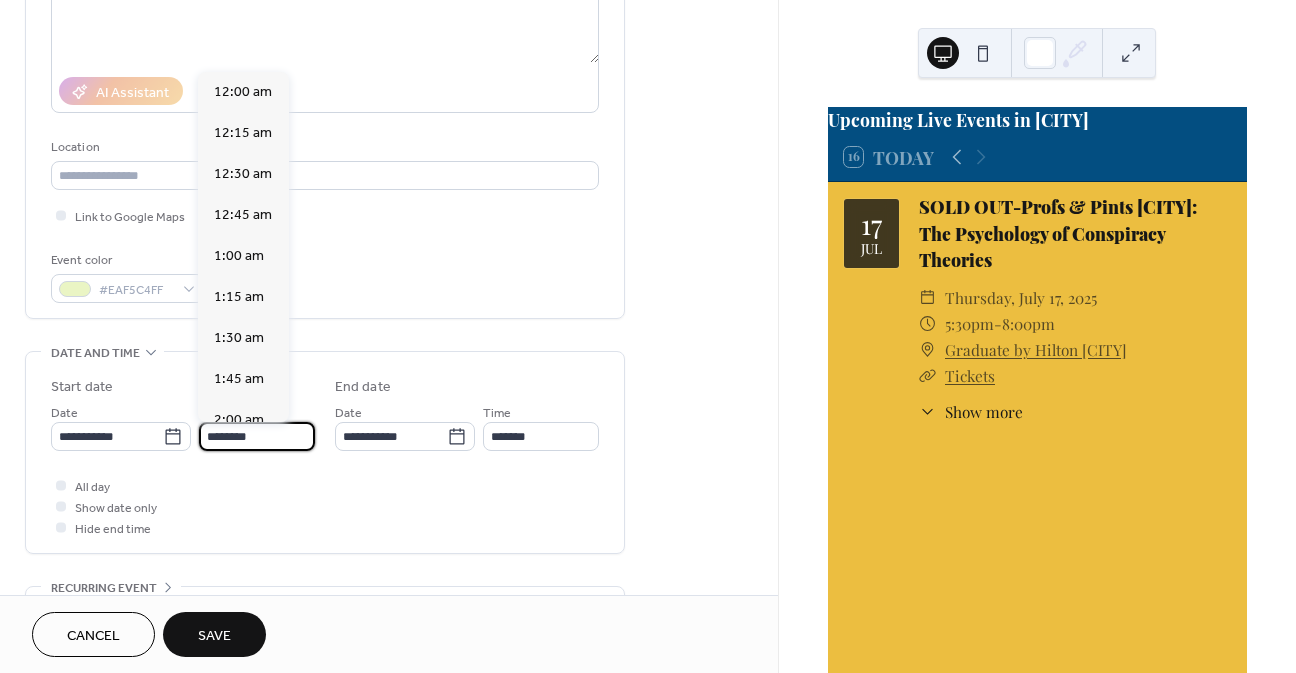 click on "********" at bounding box center (257, 436) 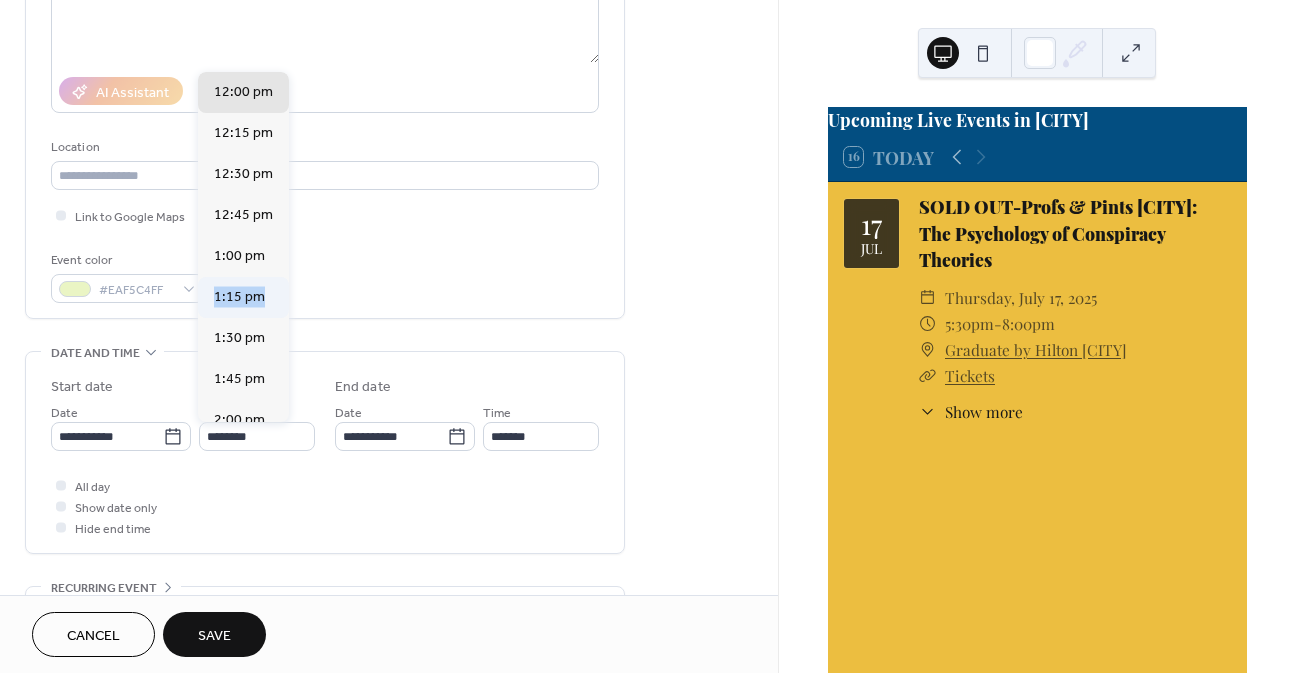 drag, startPoint x: 292, startPoint y: 264, endPoint x: 278, endPoint y: 290, distance: 29.529646 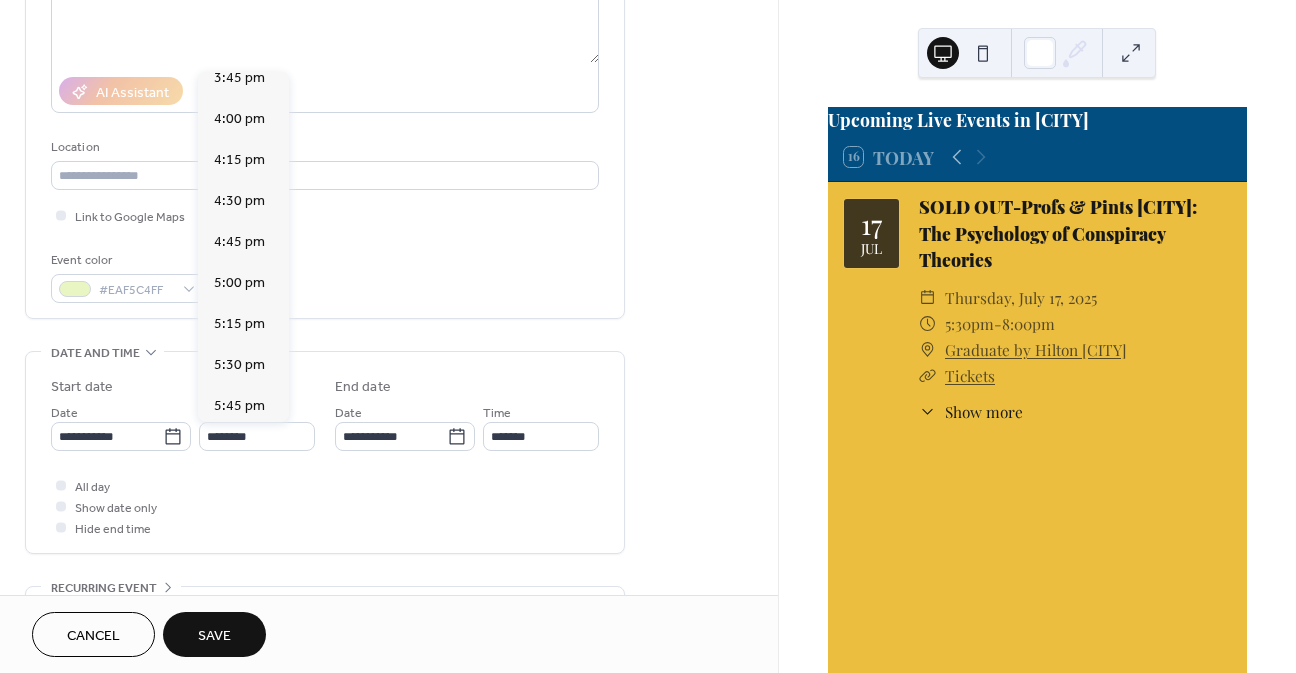 scroll, scrollTop: 2608, scrollLeft: 0, axis: vertical 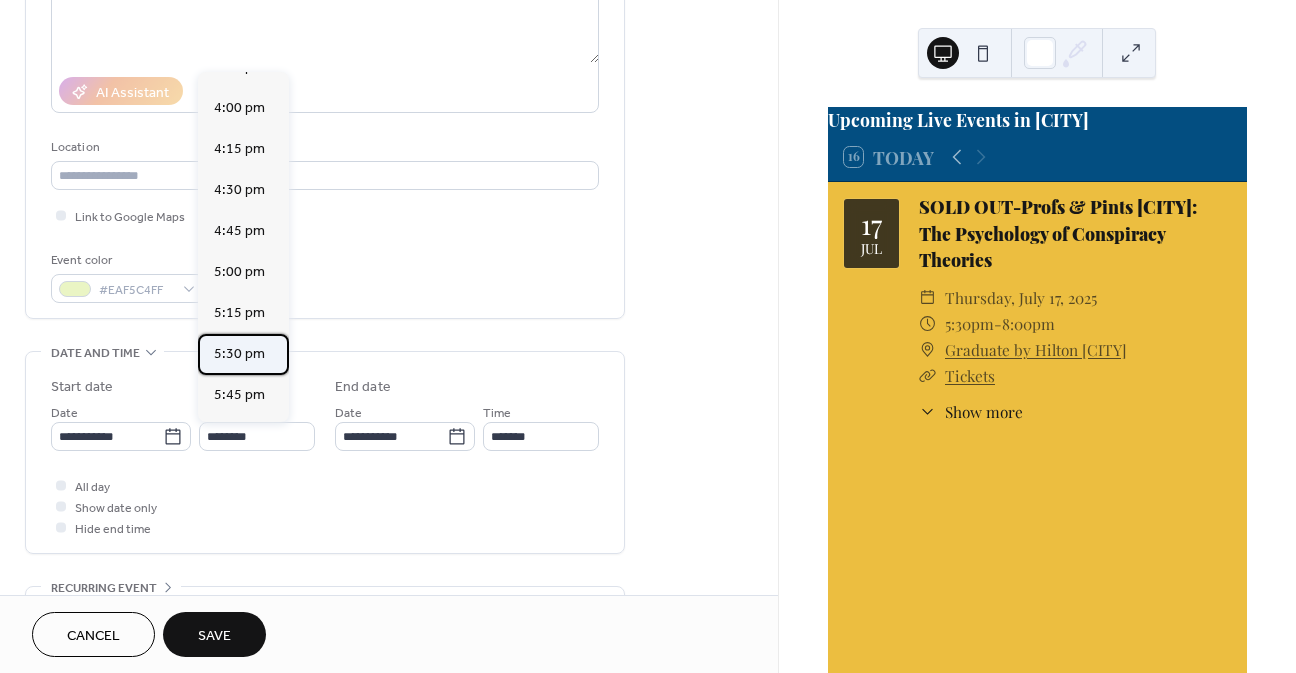click on "5:30 pm" at bounding box center [239, 354] 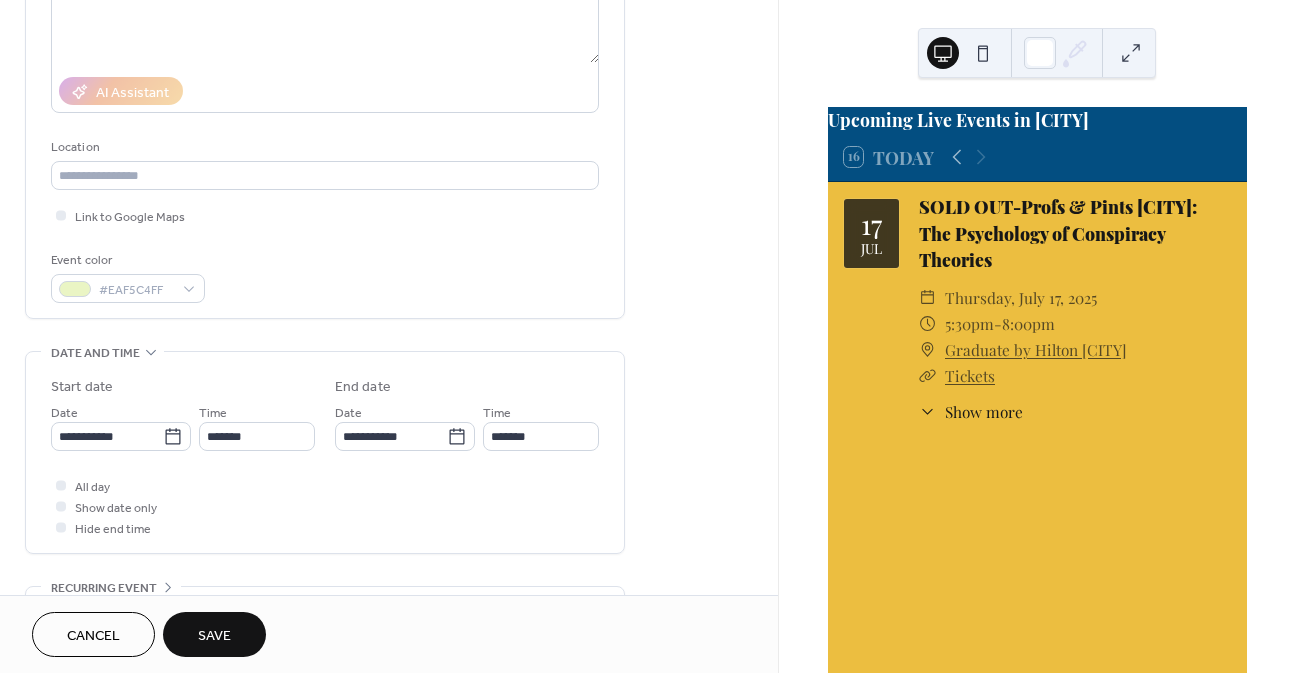 type on "*******" 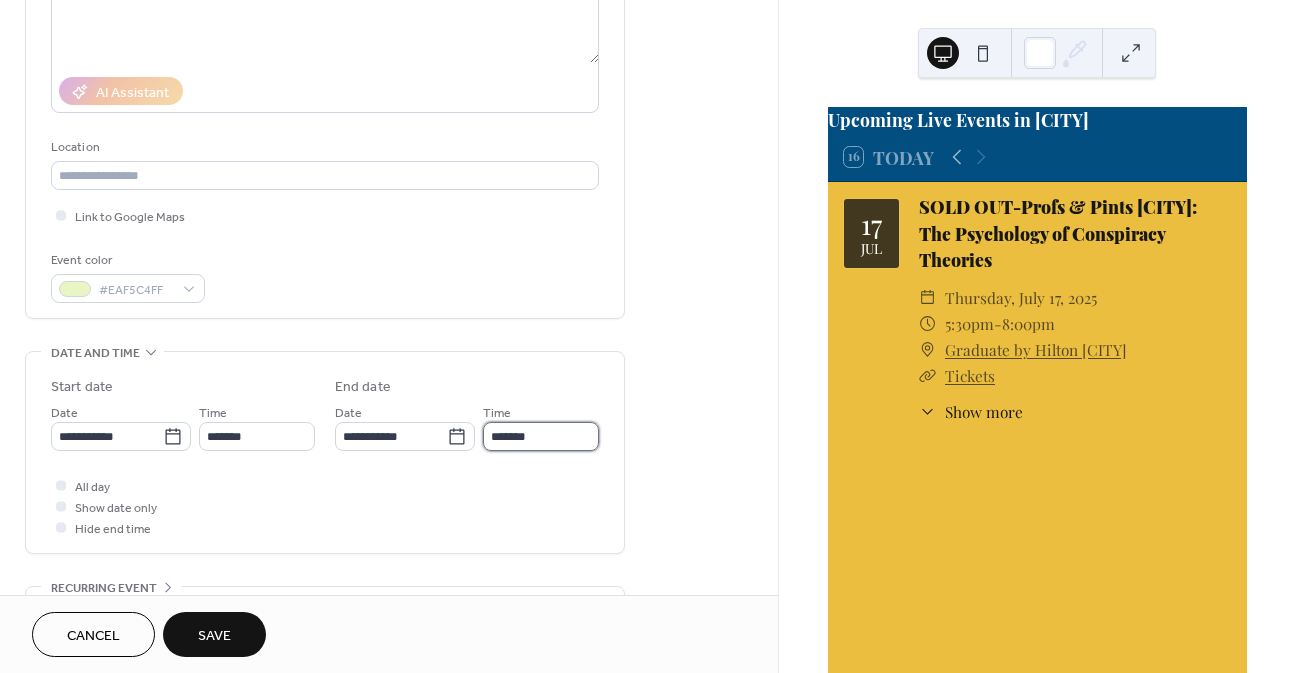 click on "*******" at bounding box center (541, 436) 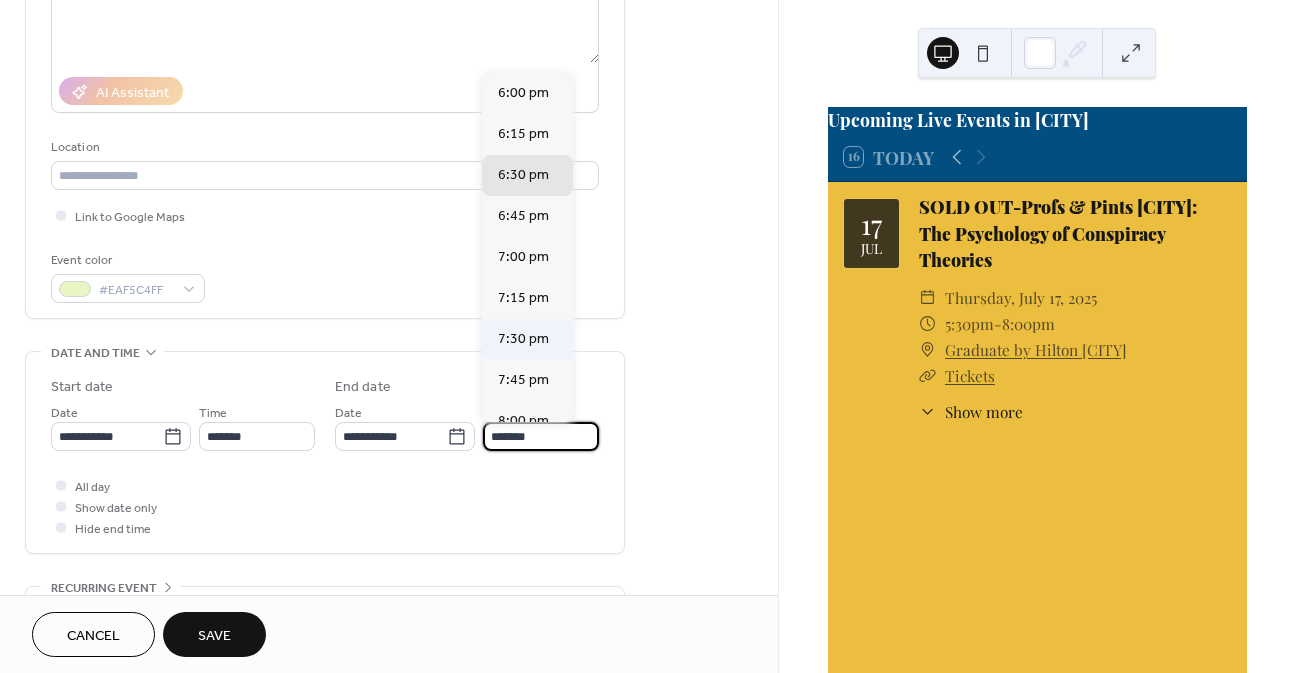 scroll, scrollTop: 100, scrollLeft: 0, axis: vertical 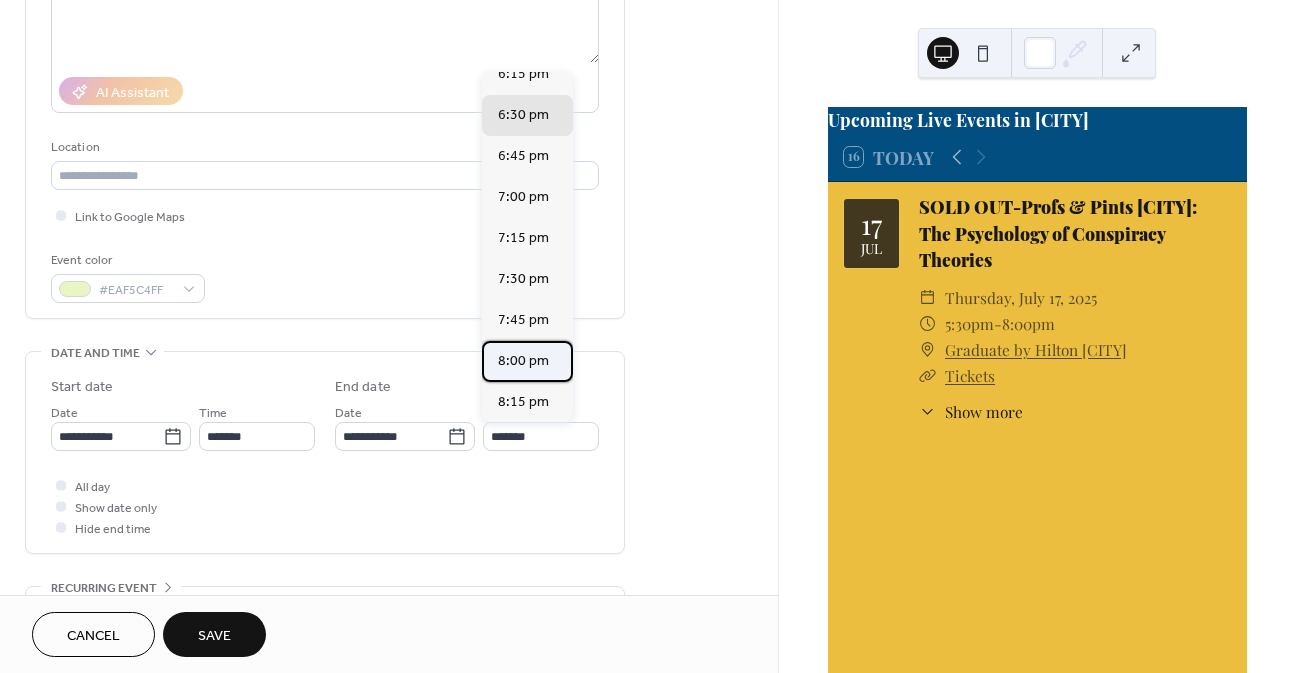 click on "8:00 pm" at bounding box center [523, 361] 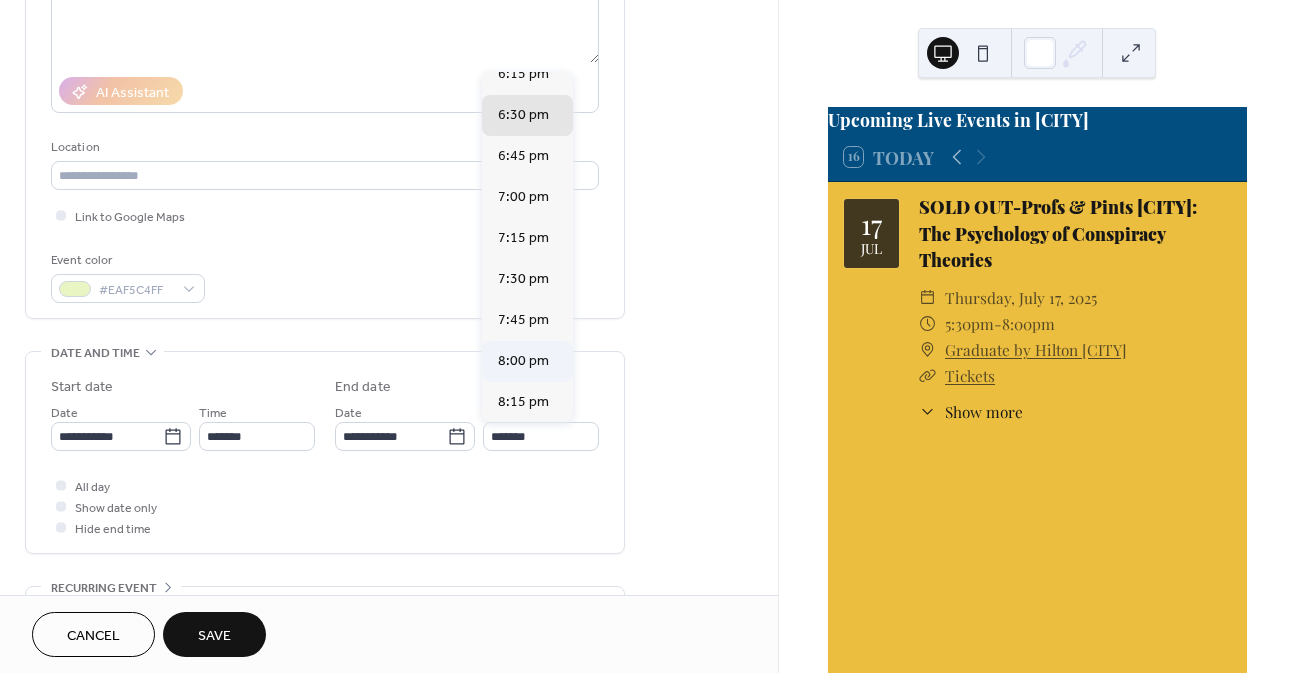 type on "*******" 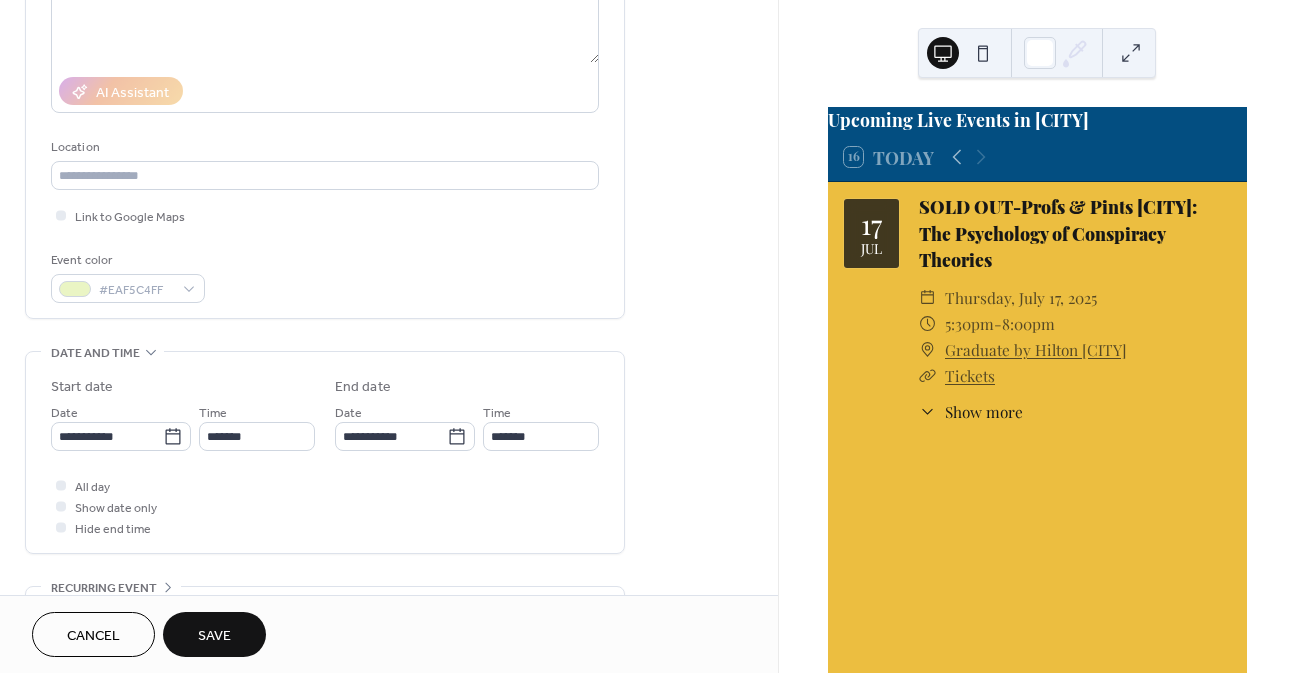 scroll, scrollTop: 1, scrollLeft: 0, axis: vertical 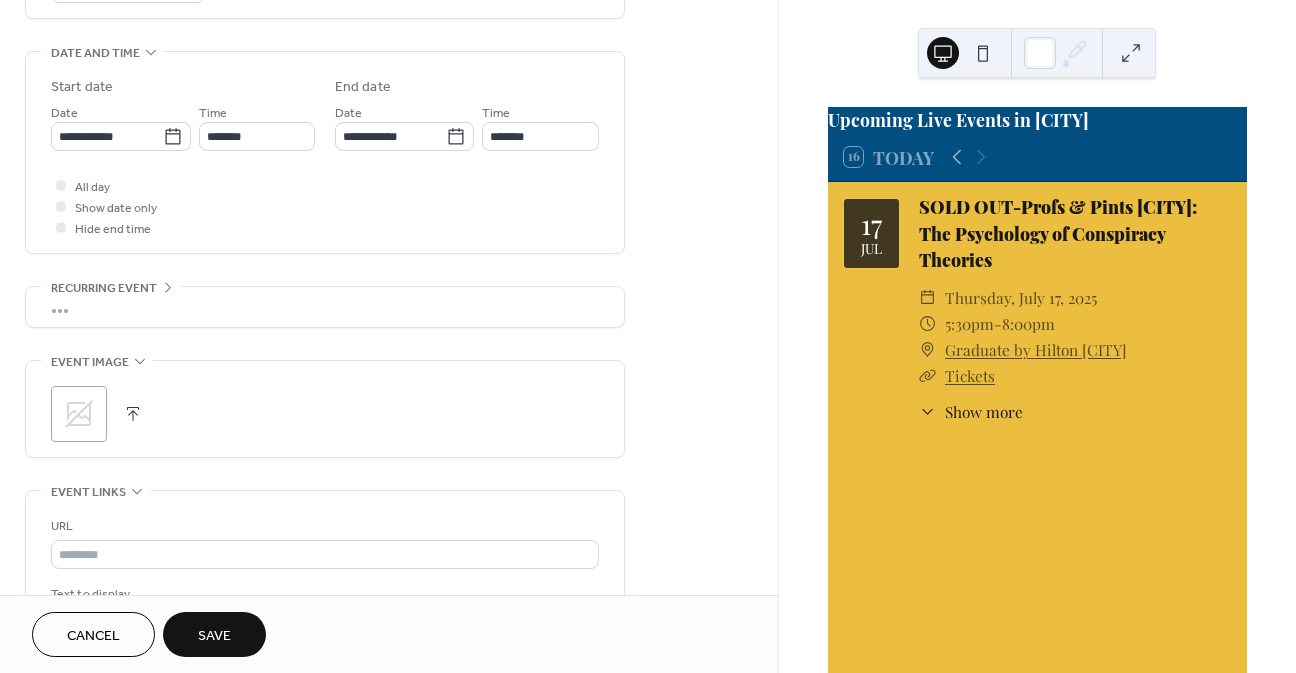 click on ";" at bounding box center (79, 414) 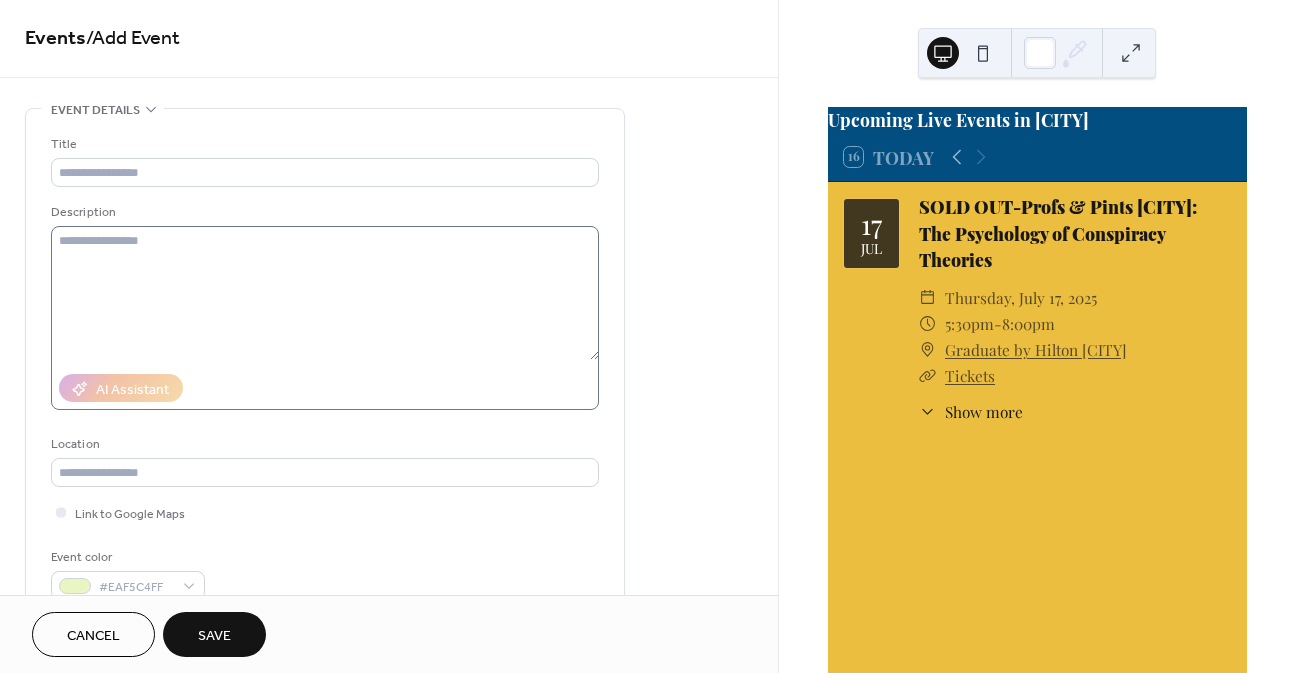 scroll, scrollTop: 0, scrollLeft: 0, axis: both 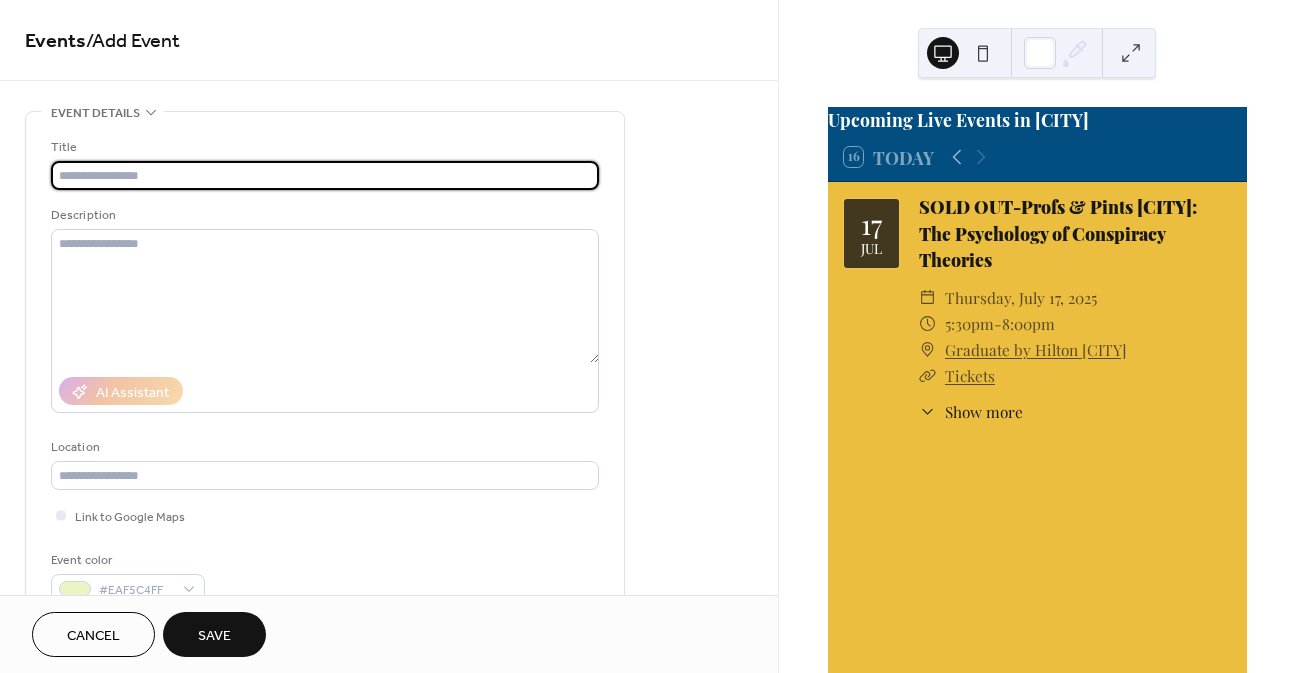 paste on "**********" 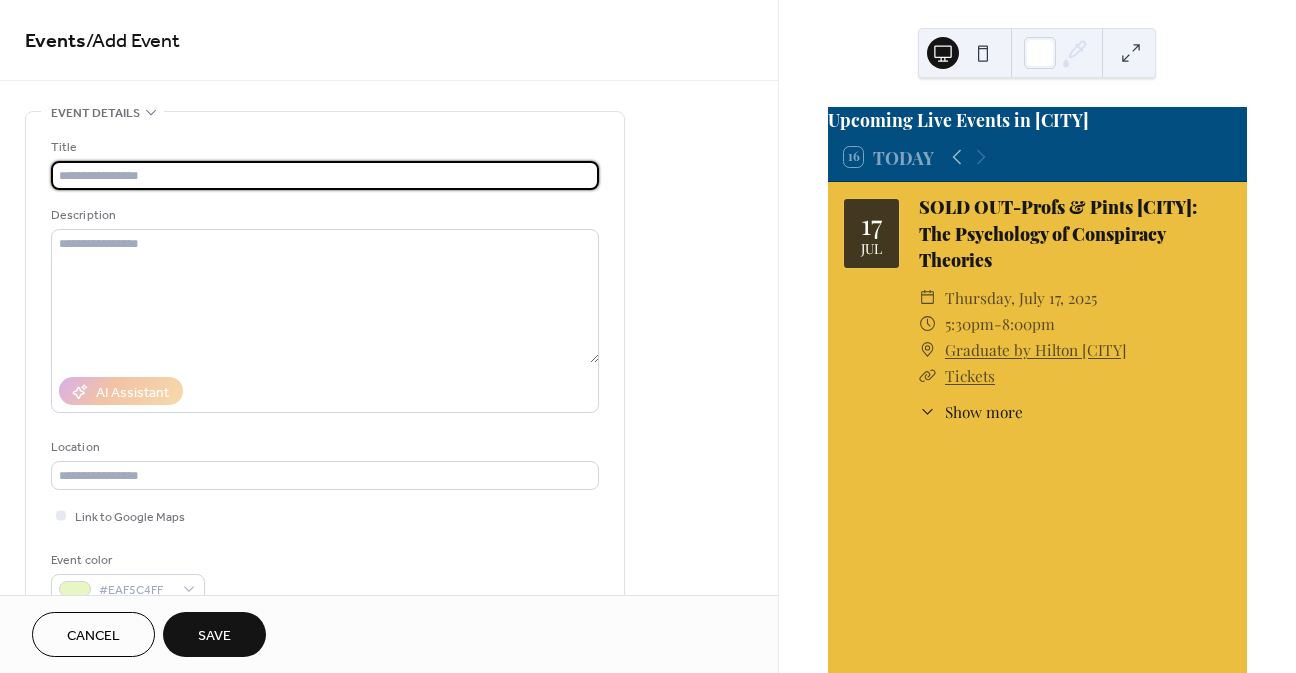 type on "**********" 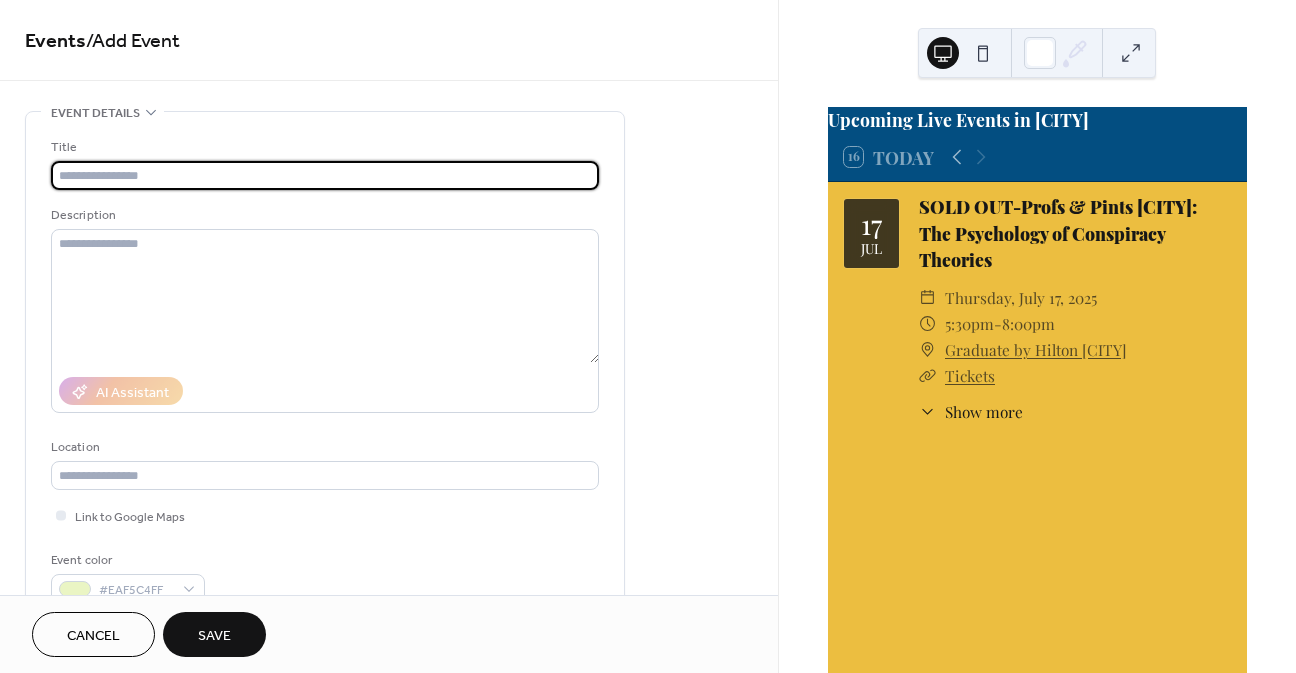 scroll, scrollTop: 0, scrollLeft: 0, axis: both 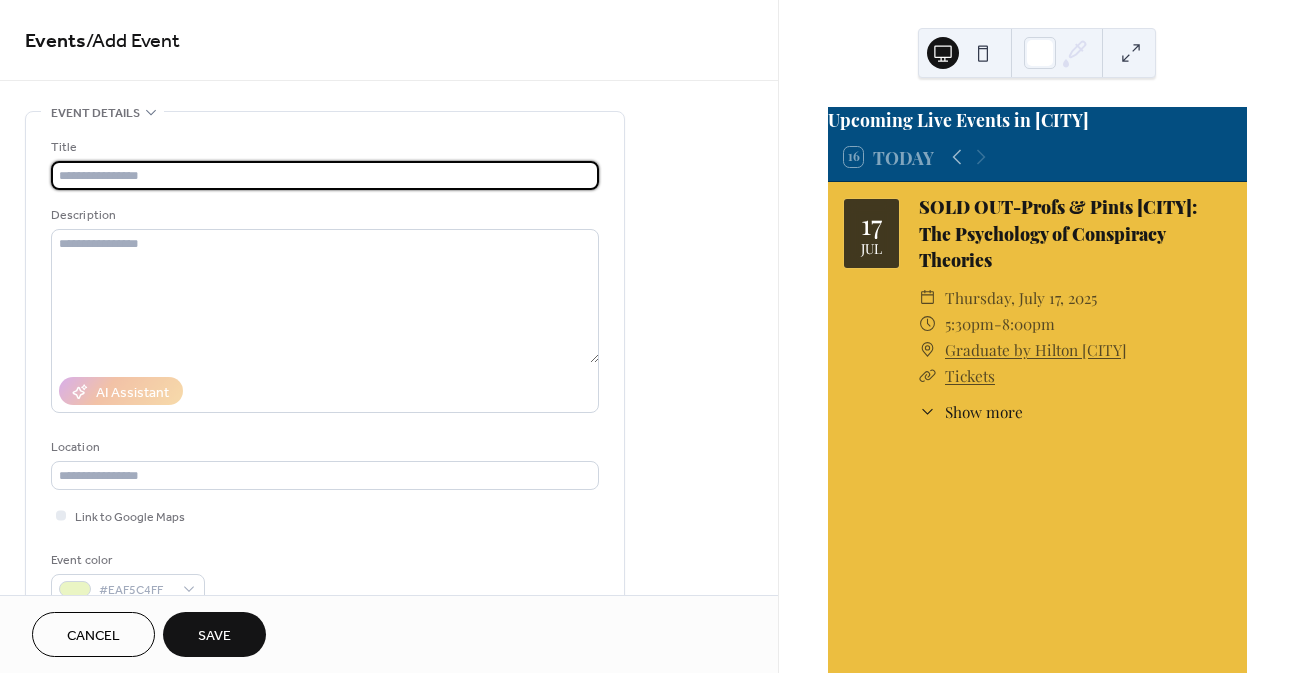 drag, startPoint x: 64, startPoint y: 180, endPoint x: 75, endPoint y: 172, distance: 13.601471 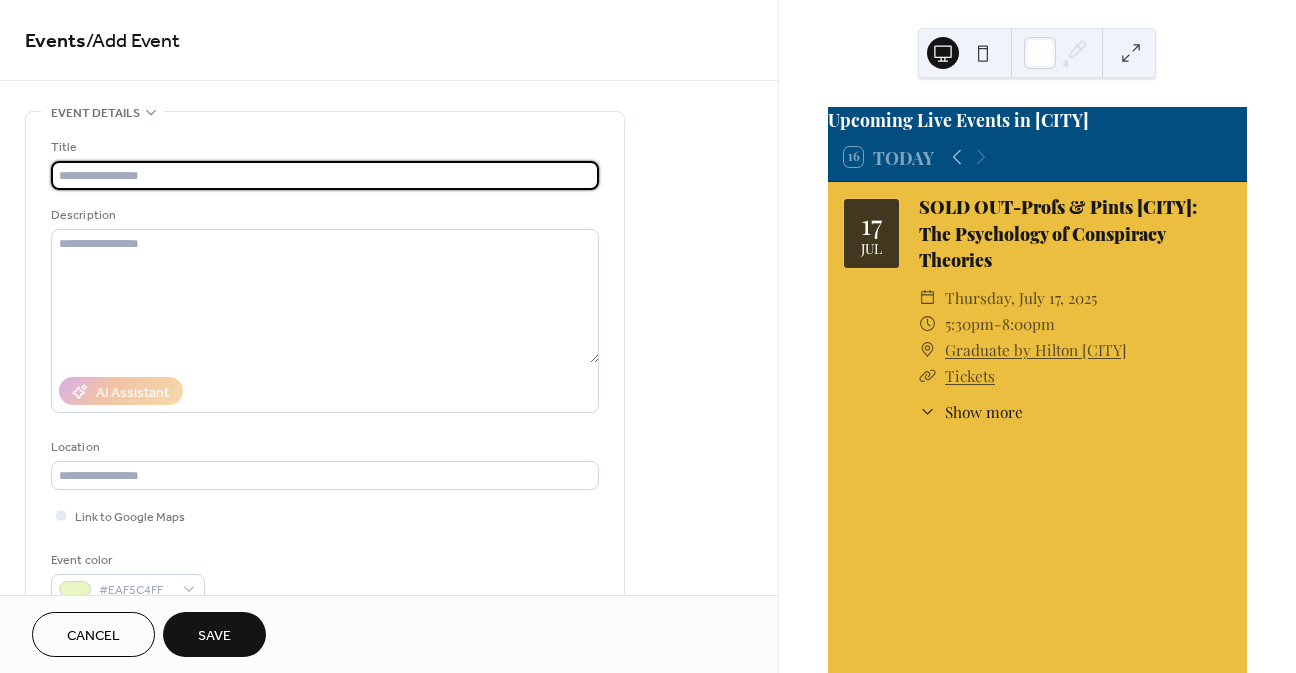 paste on "**********" 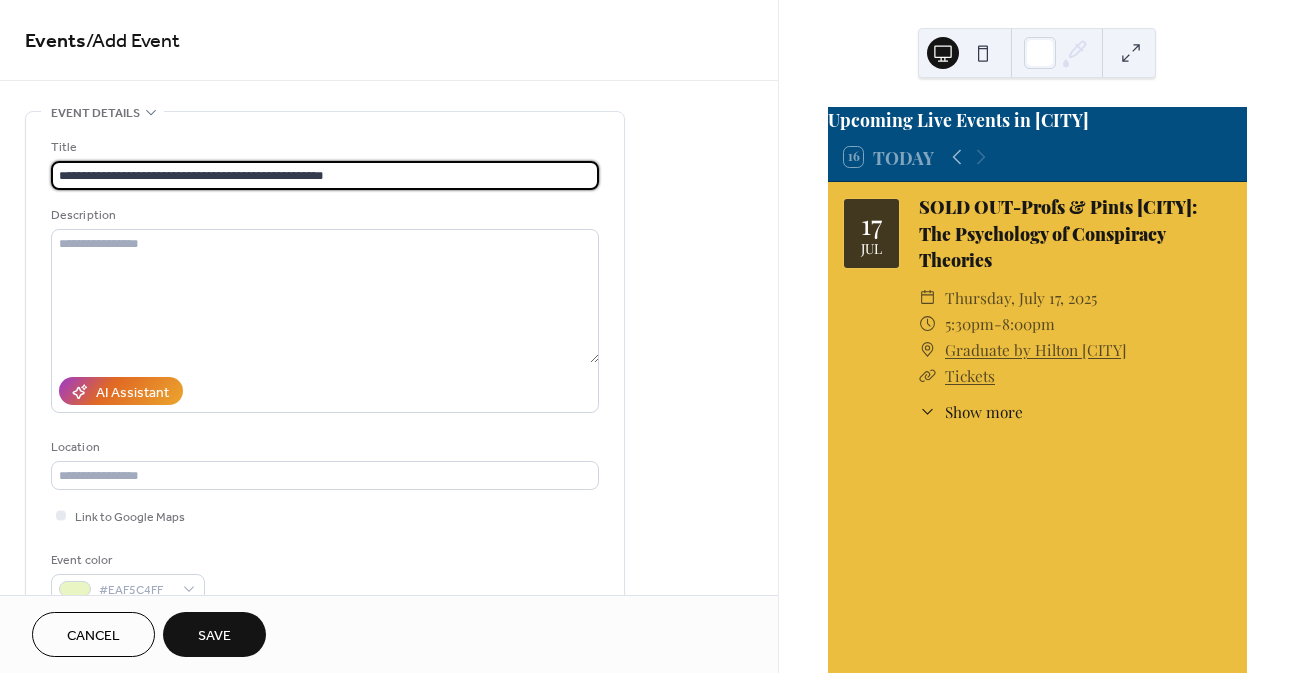 type on "**********" 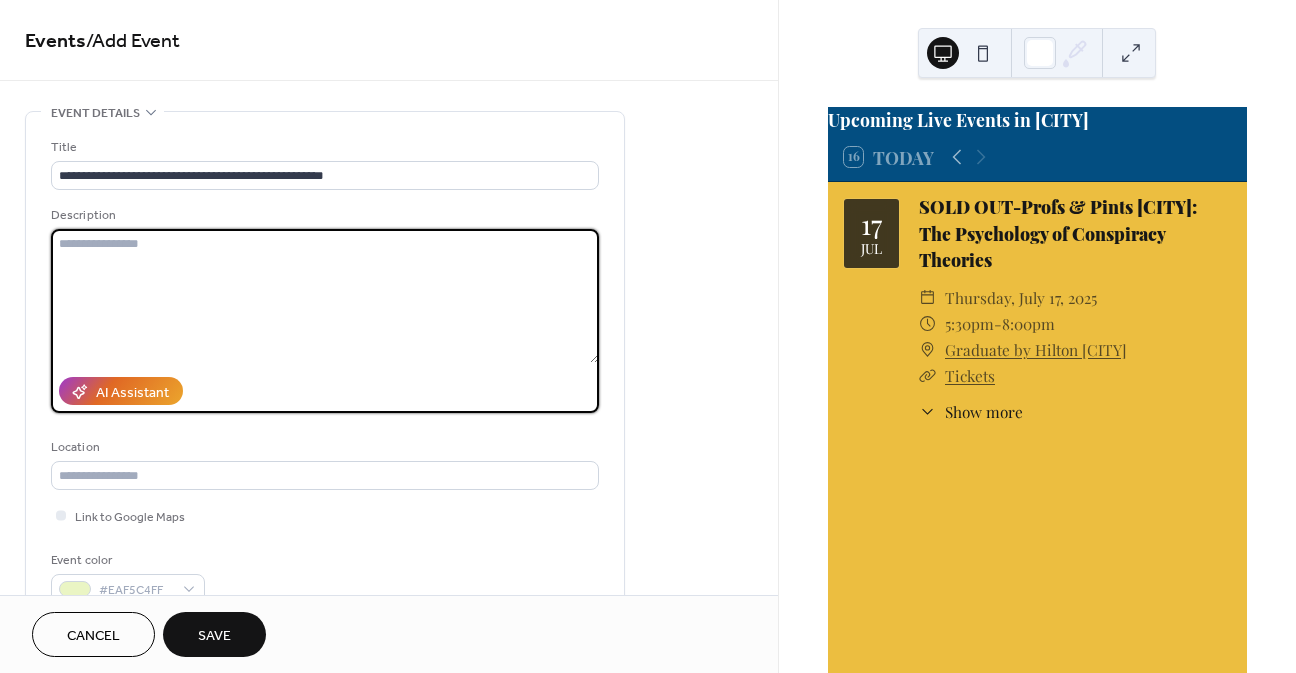 paste on "**********" 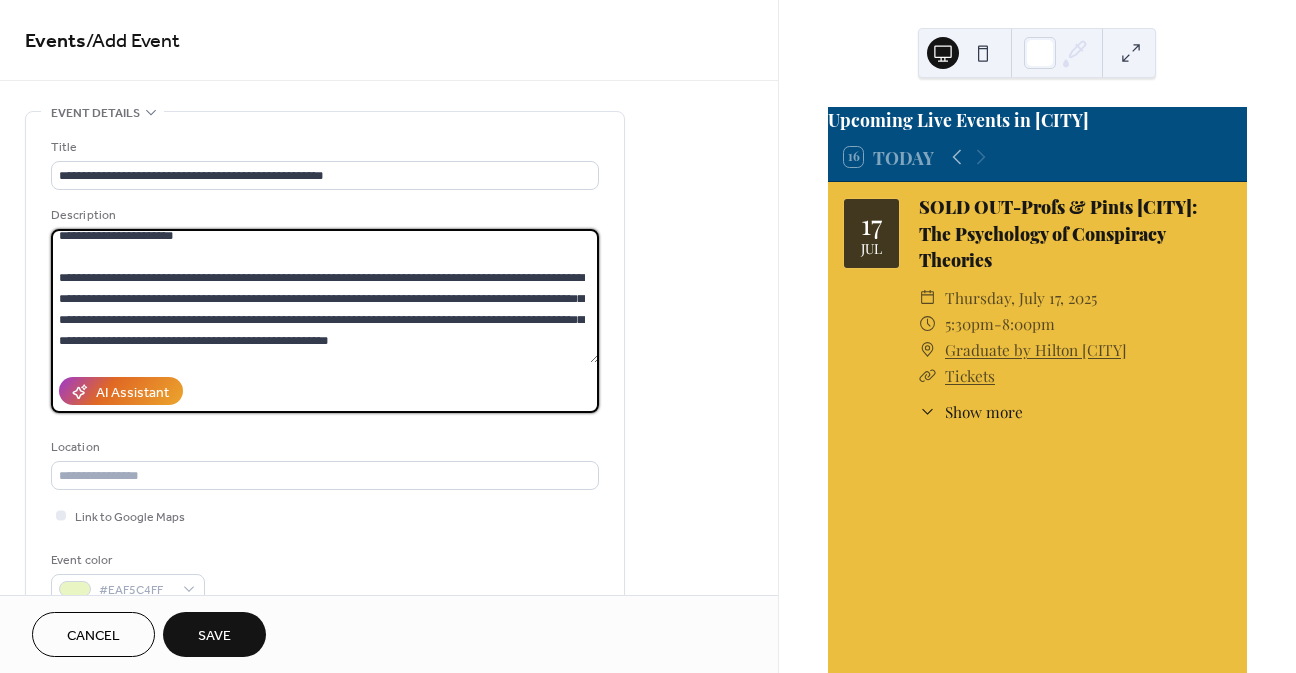 scroll, scrollTop: 0, scrollLeft: 0, axis: both 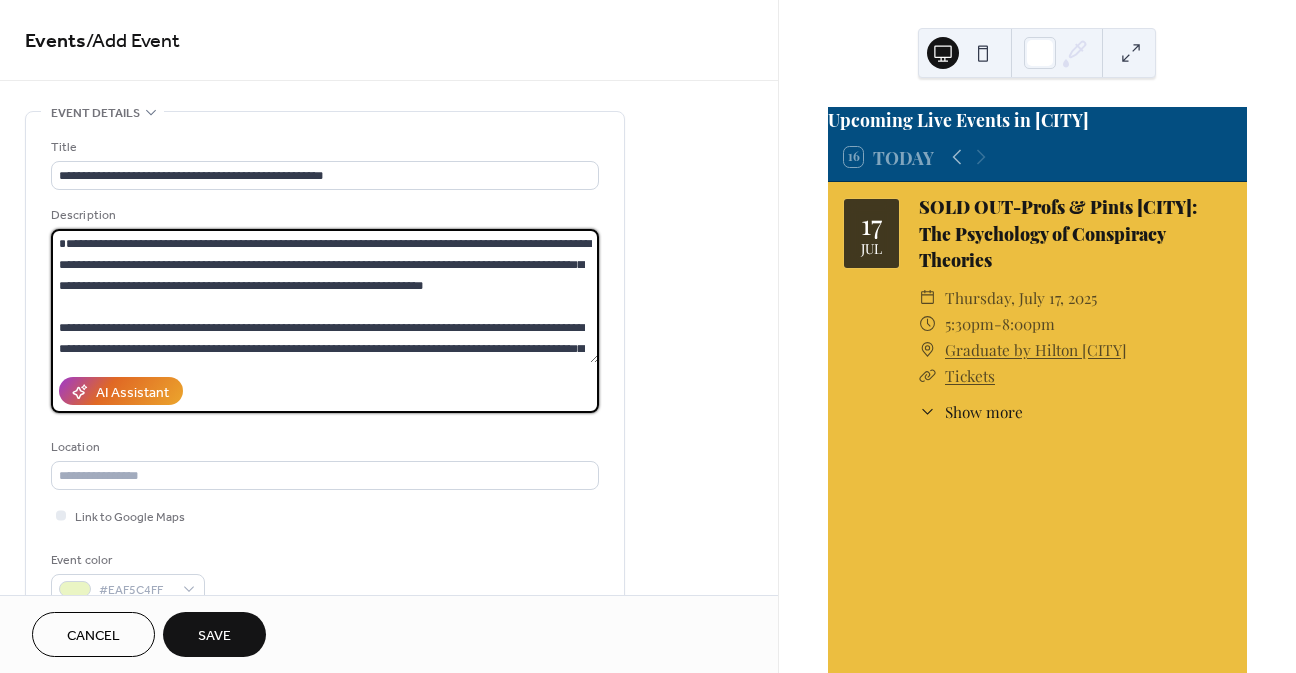 click at bounding box center [325, 296] 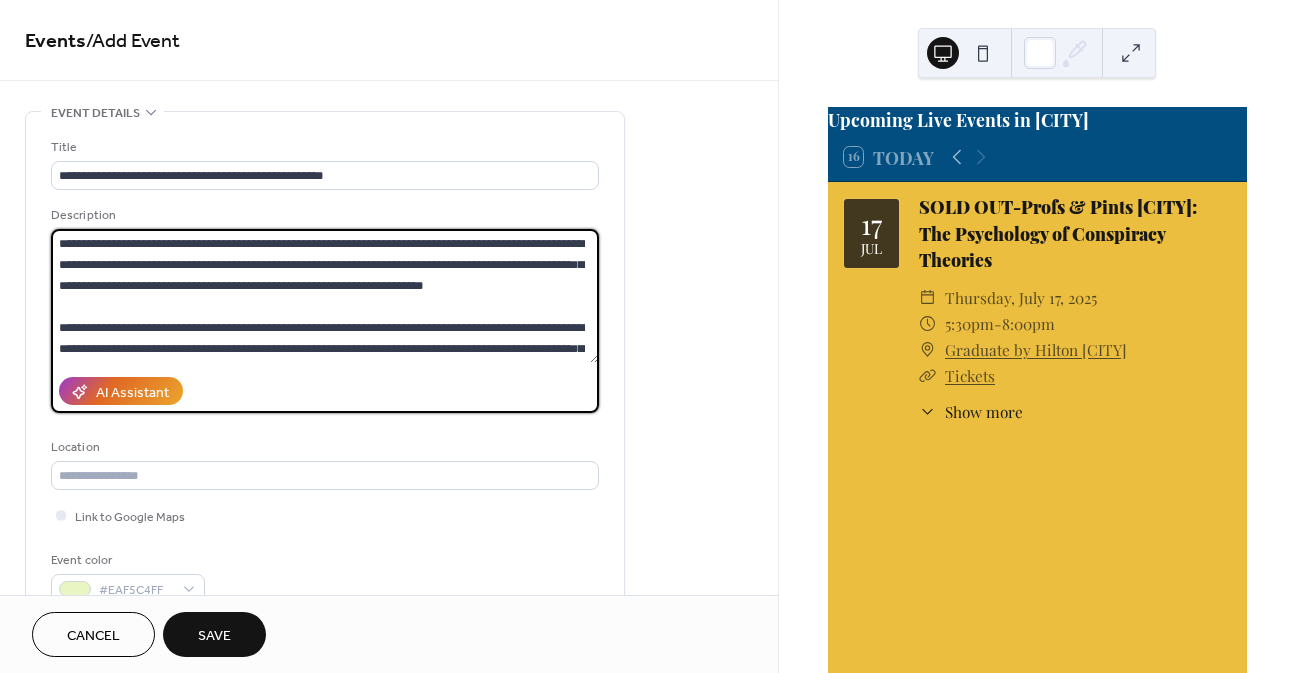scroll, scrollTop: 1, scrollLeft: 0, axis: vertical 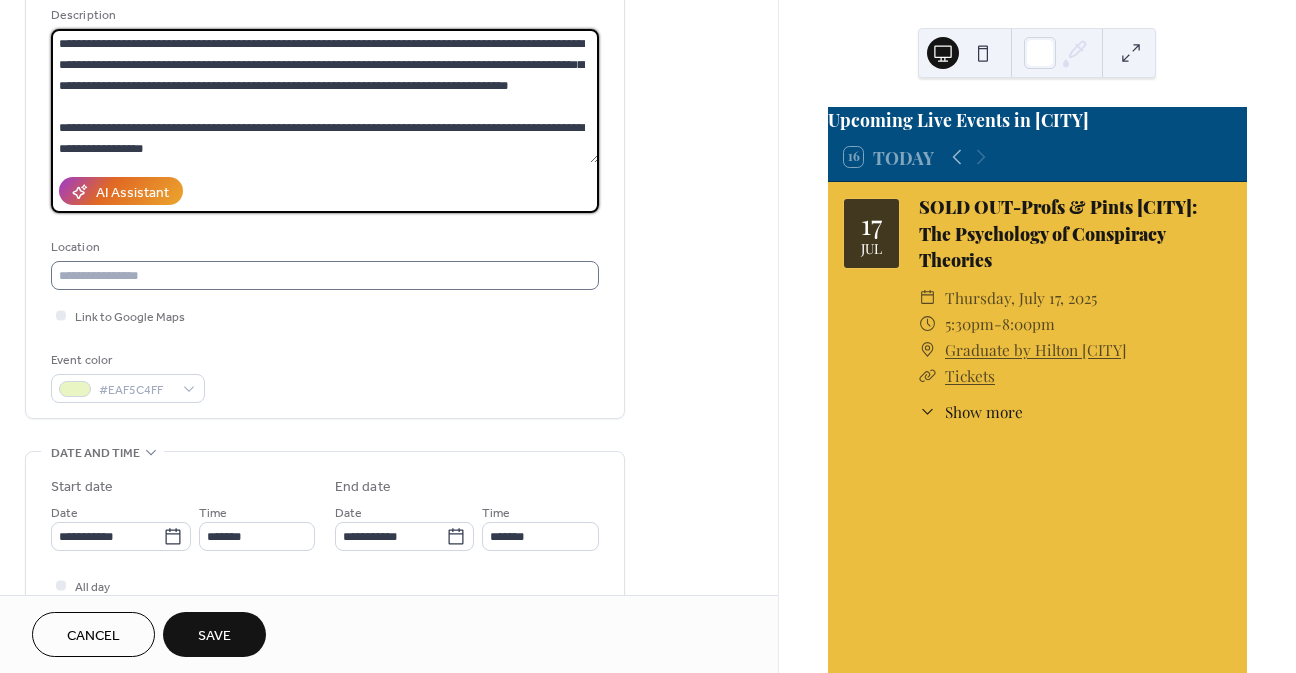 type on "**********" 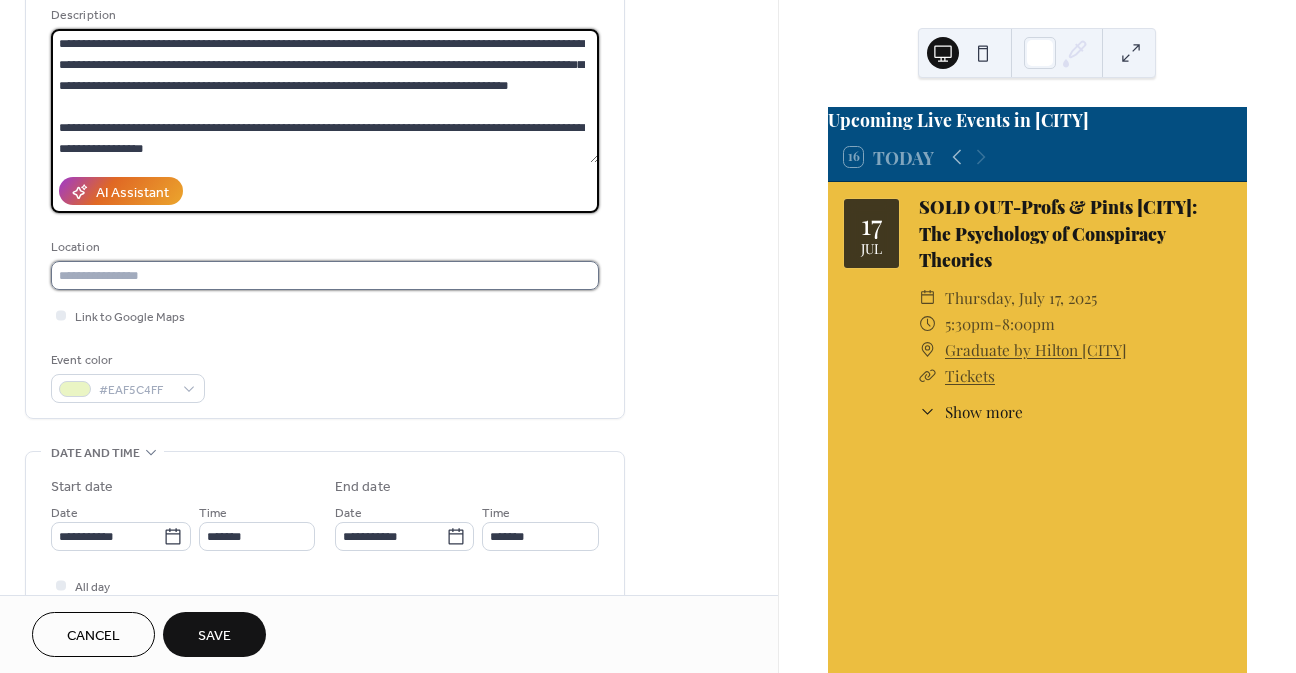 click at bounding box center [325, 275] 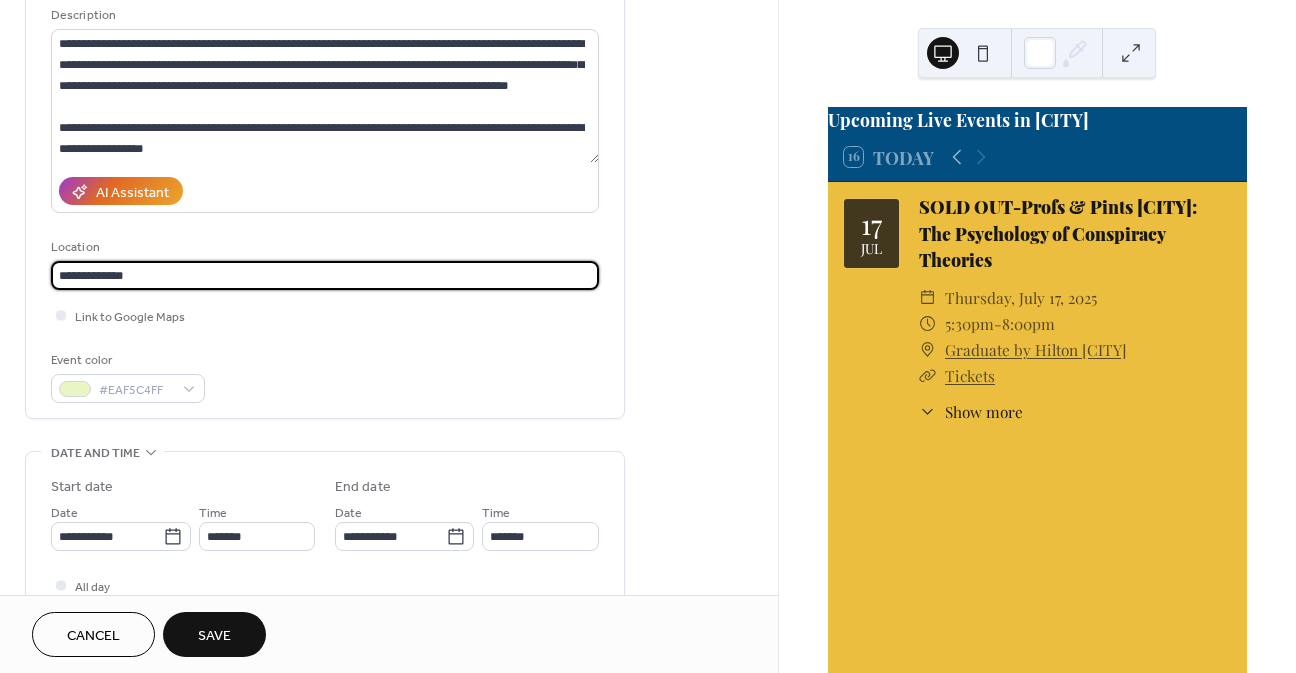 click on "**********" at bounding box center [325, 275] 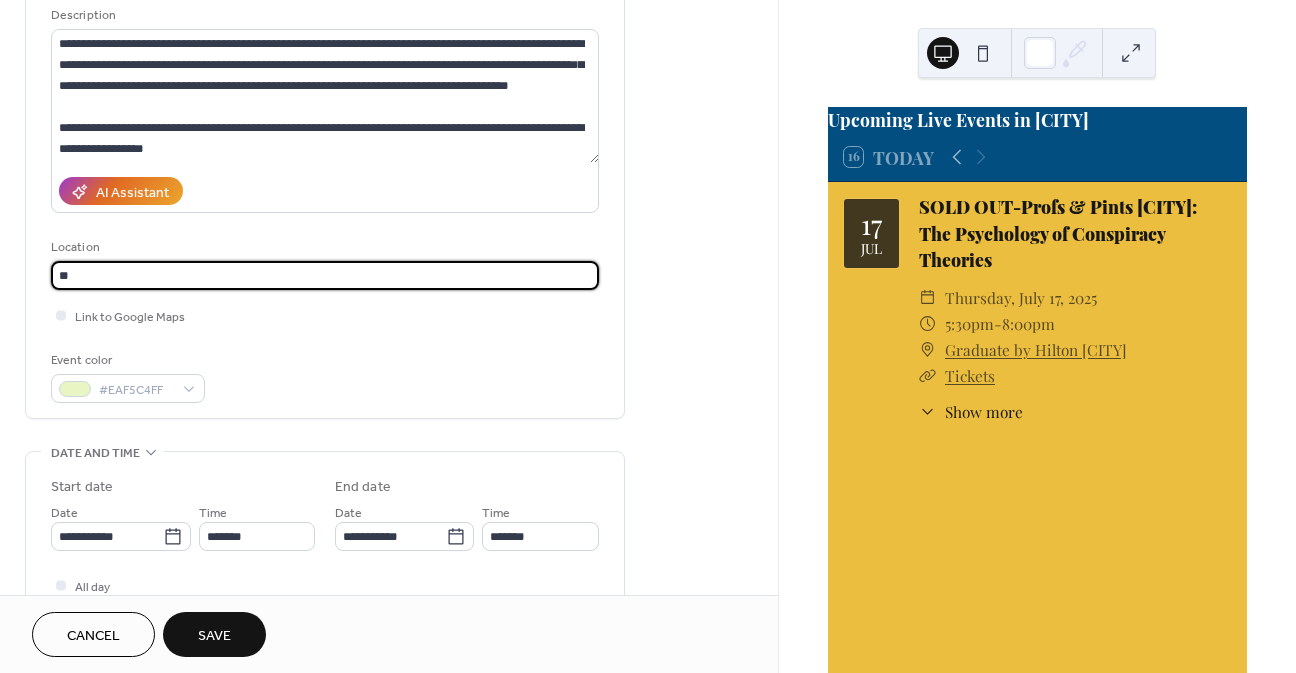 type on "*" 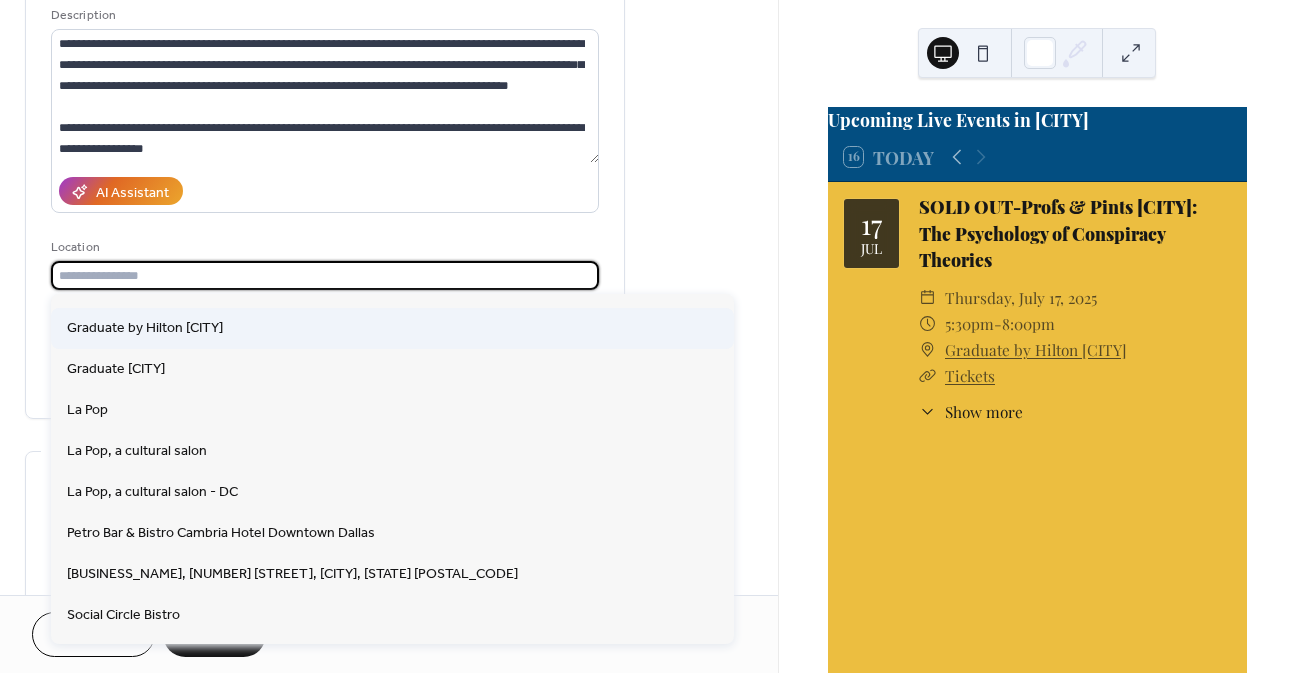 scroll, scrollTop: 703, scrollLeft: 0, axis: vertical 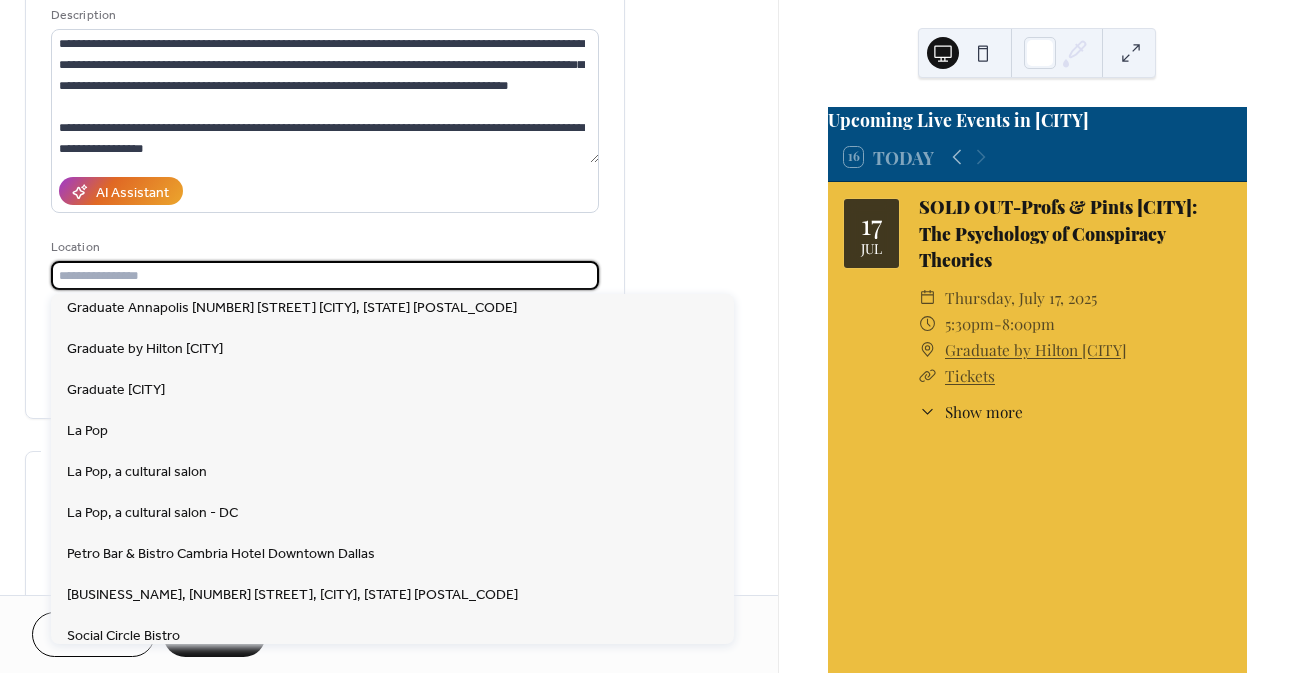 click at bounding box center [325, 275] 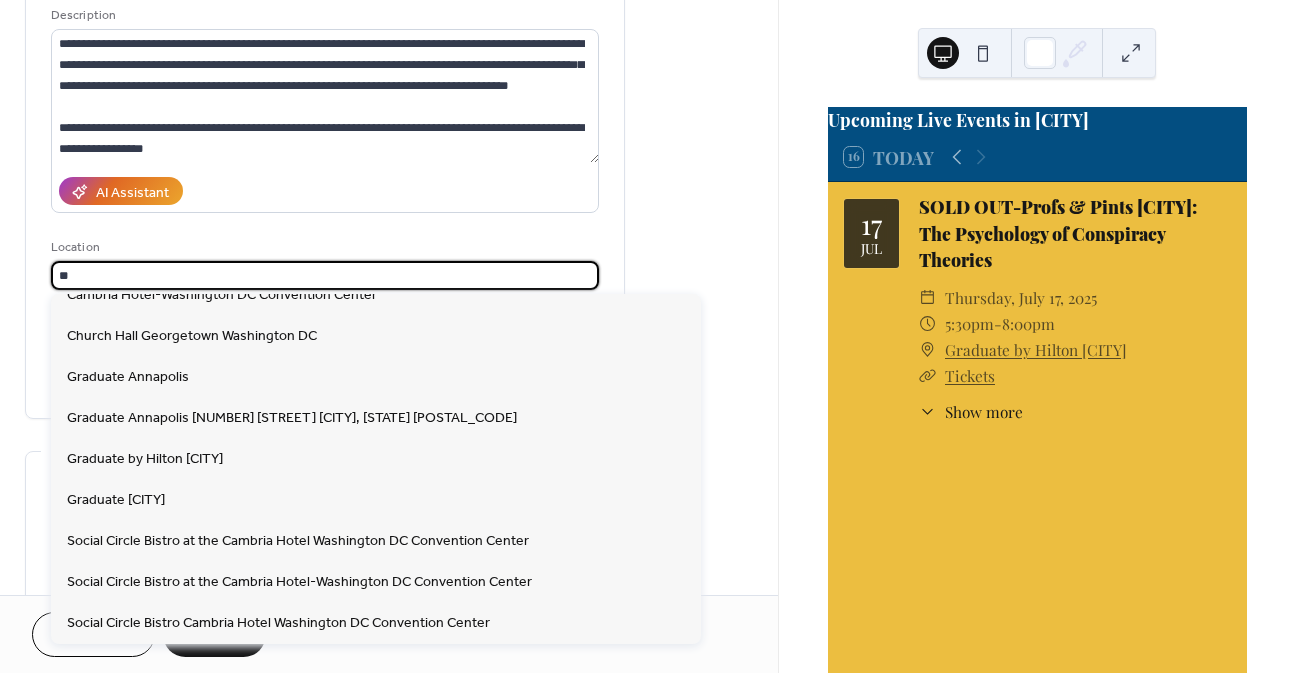 scroll, scrollTop: 0, scrollLeft: 0, axis: both 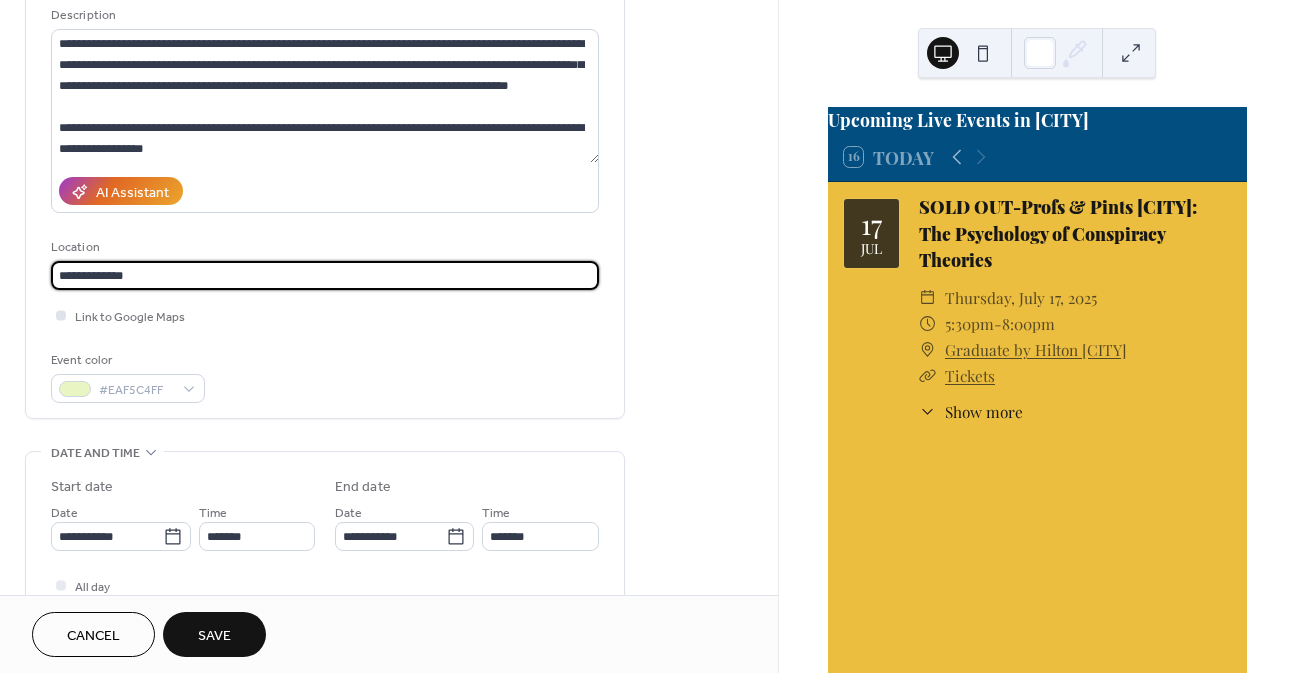 type on "**********" 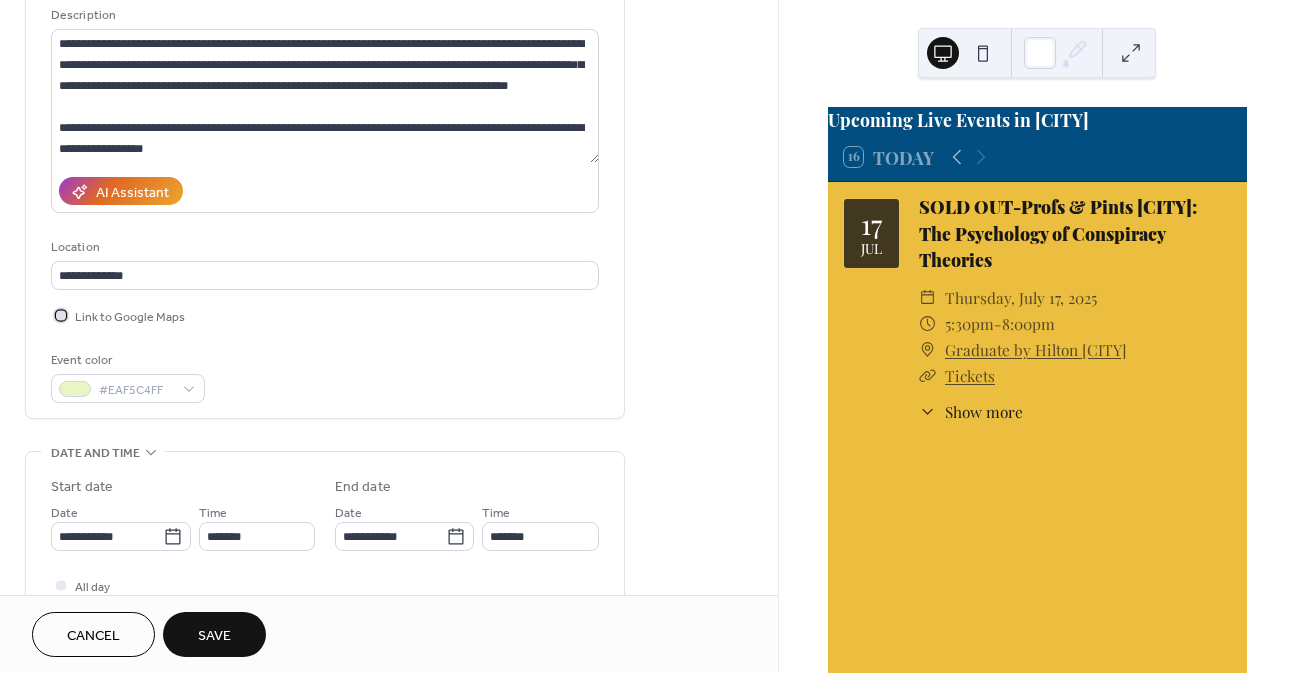 click at bounding box center [61, 315] 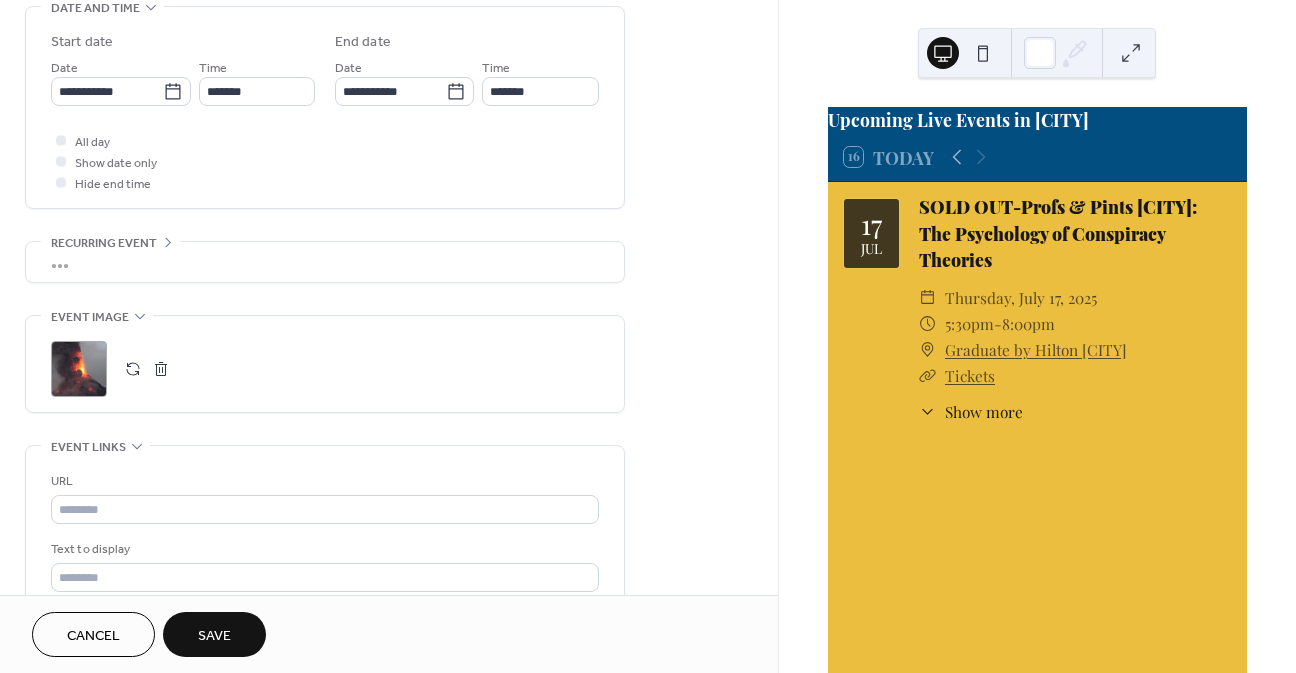 scroll, scrollTop: 900, scrollLeft: 0, axis: vertical 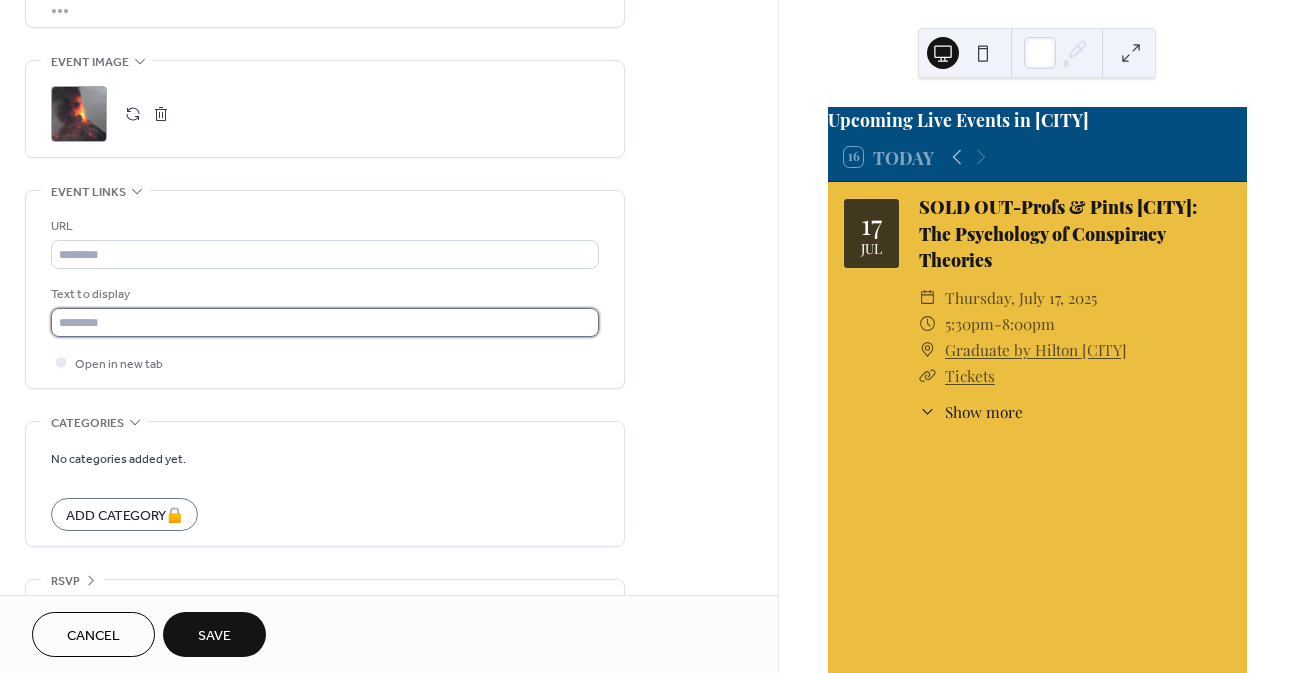 click at bounding box center [325, 322] 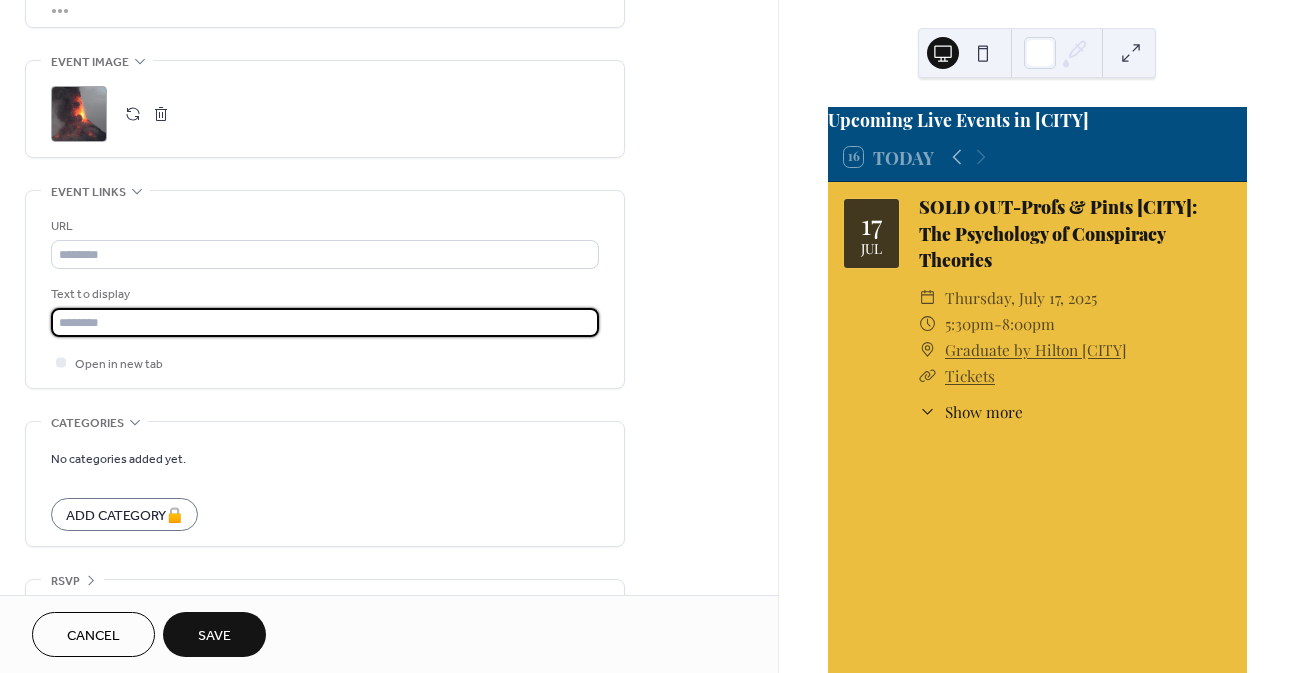 type on "*******" 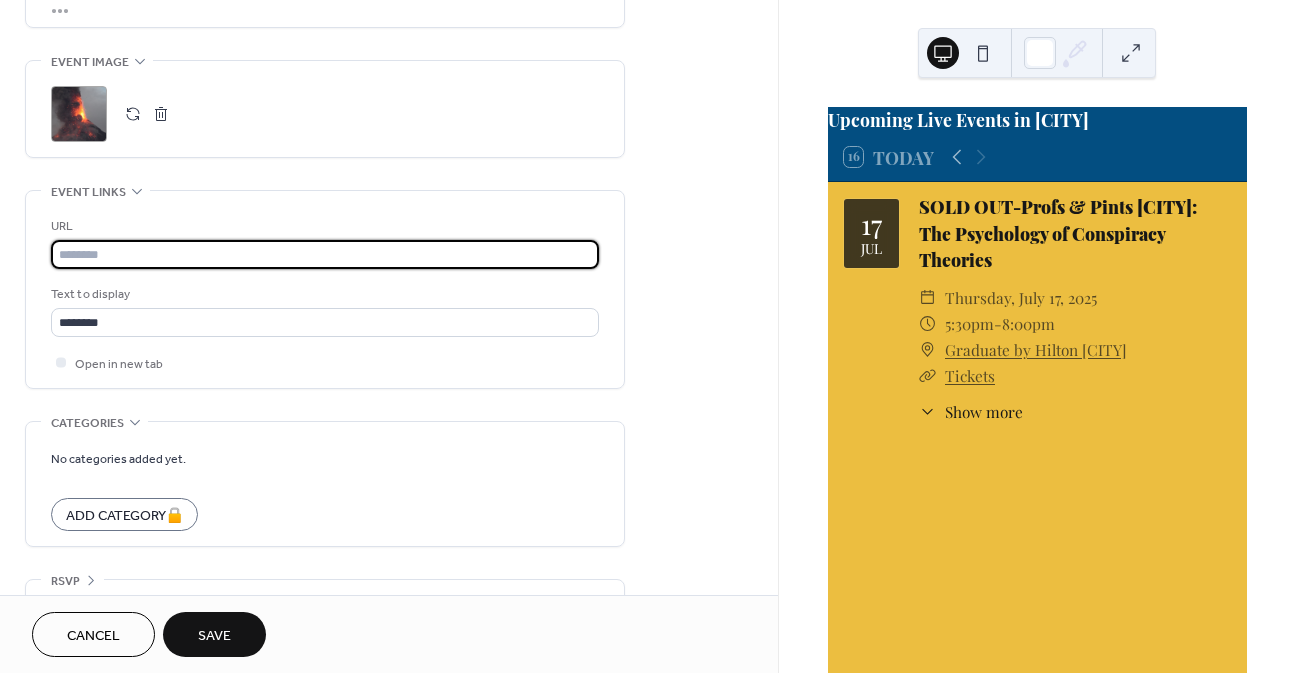 paste on "**********" 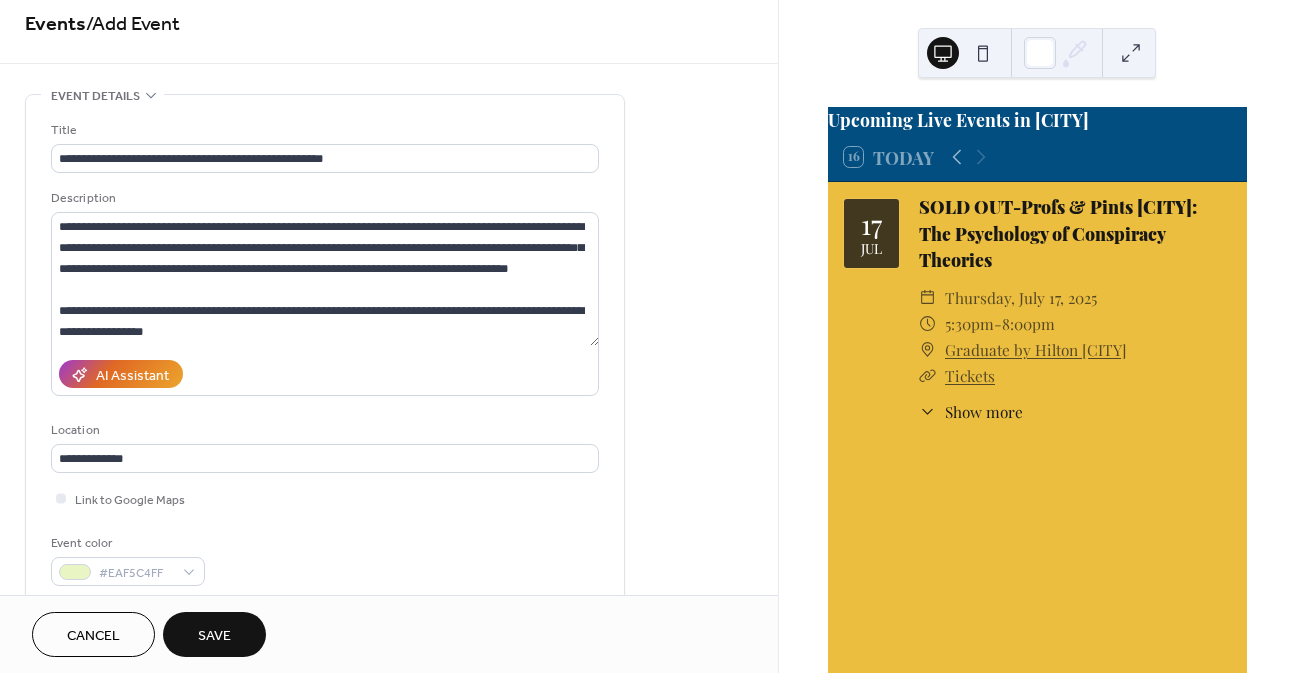 scroll, scrollTop: 0, scrollLeft: 0, axis: both 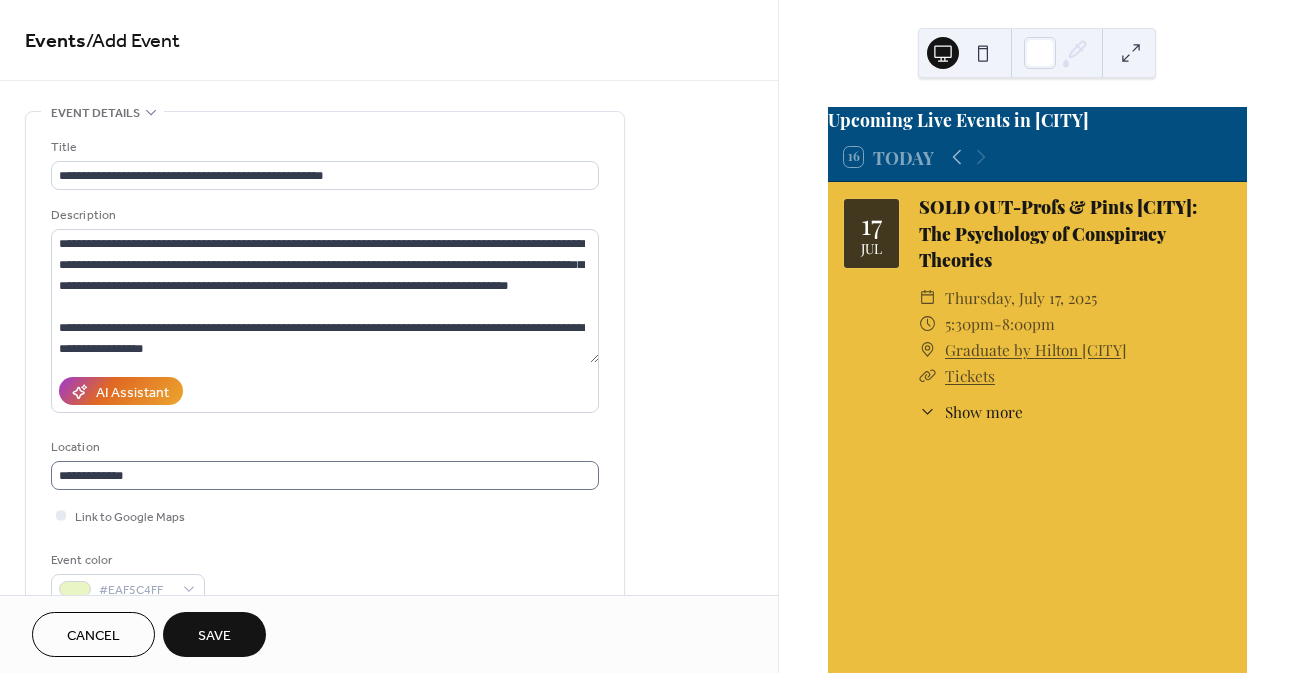 type on "**********" 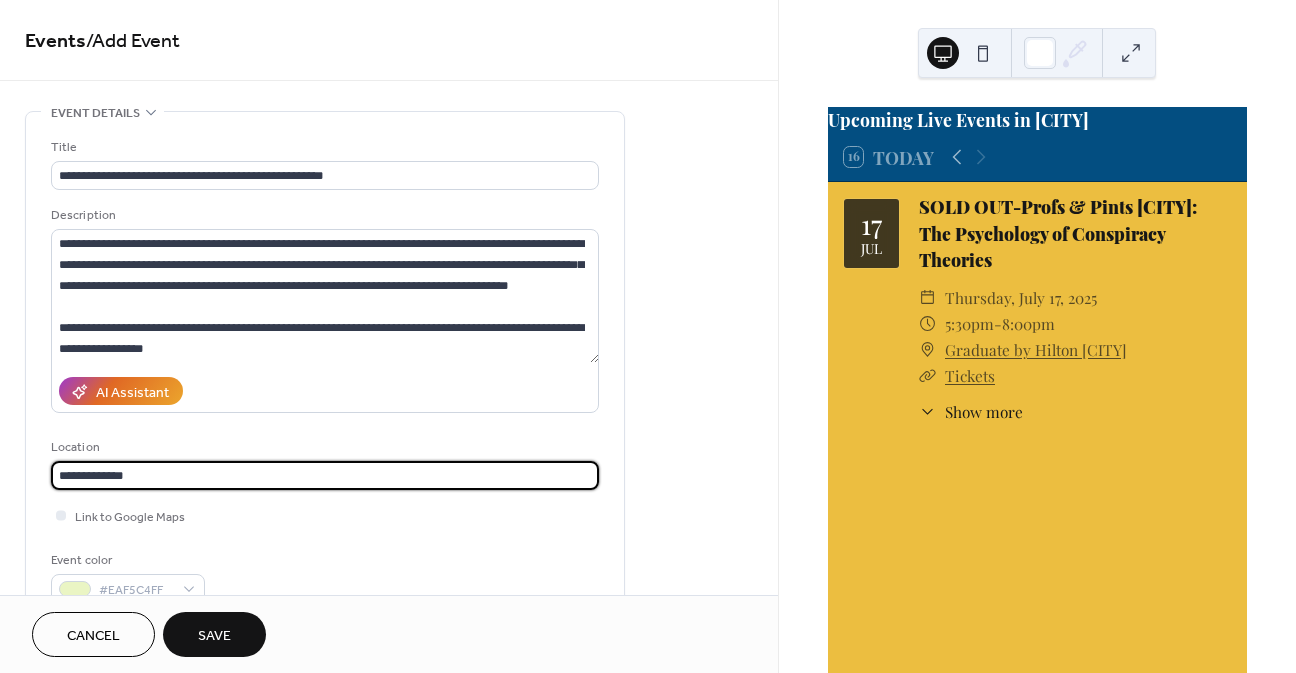 click on "**********" at bounding box center (325, 475) 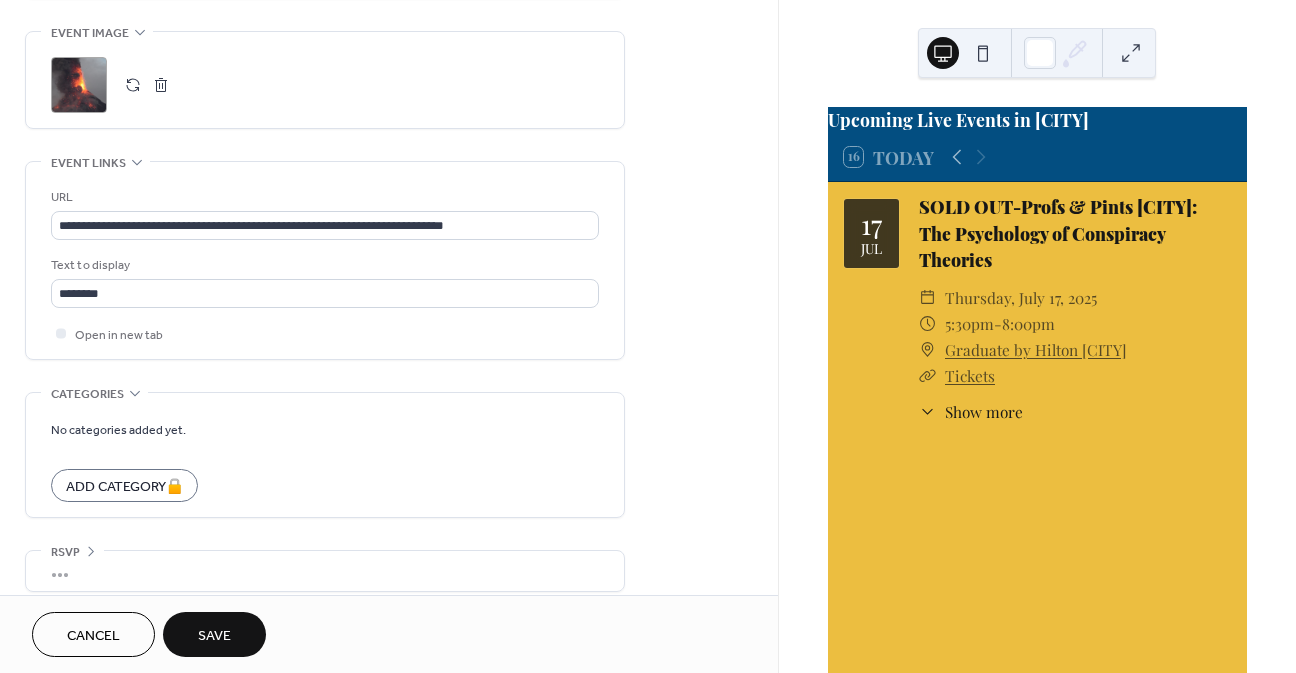 scroll, scrollTop: 946, scrollLeft: 0, axis: vertical 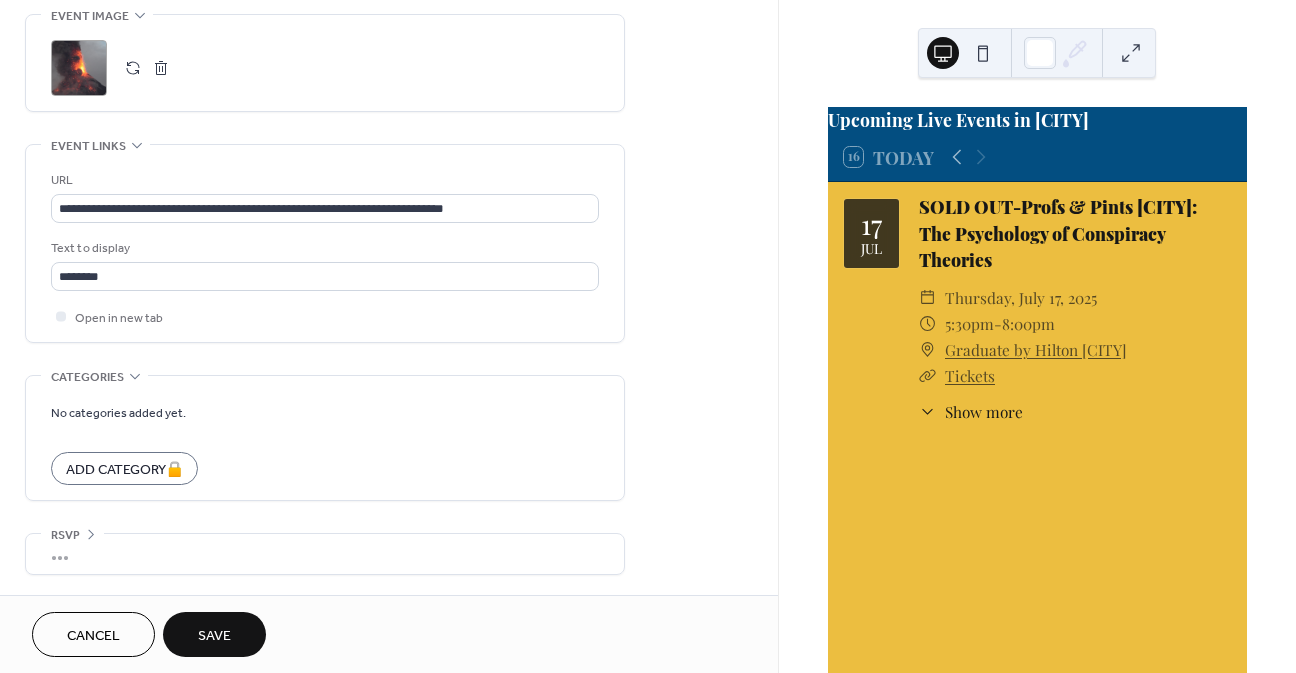 type 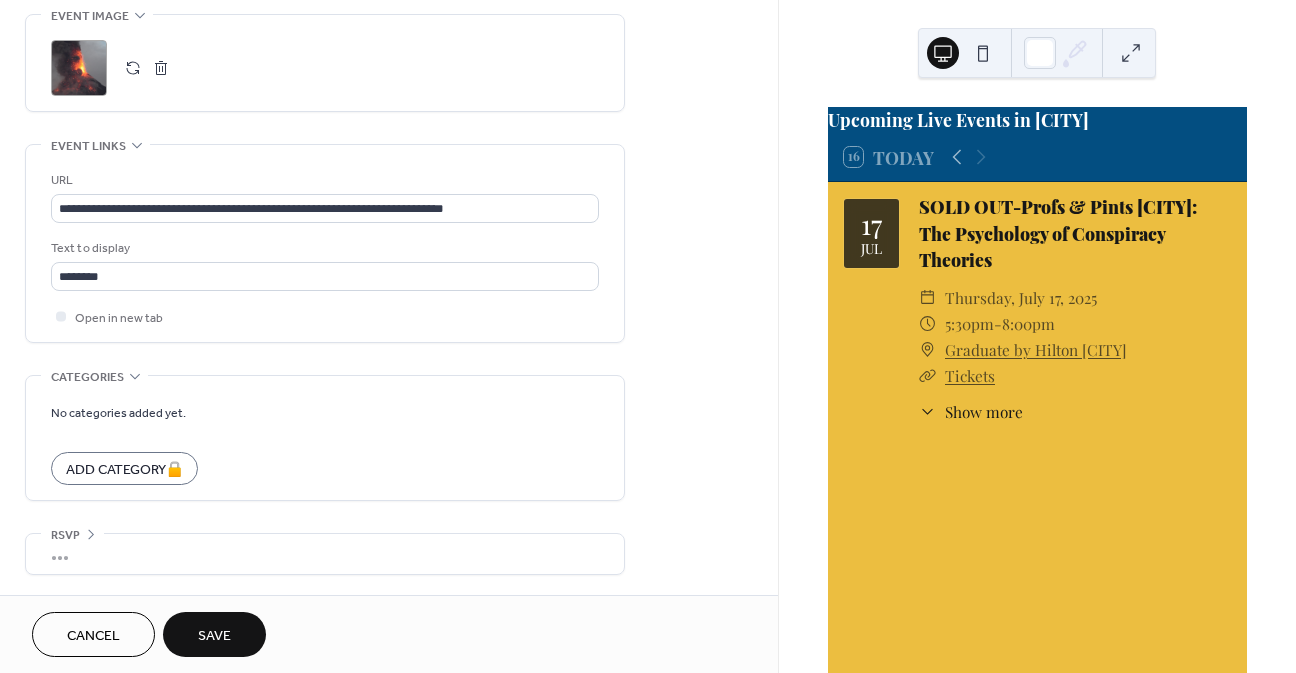 click on "Save" at bounding box center [214, 634] 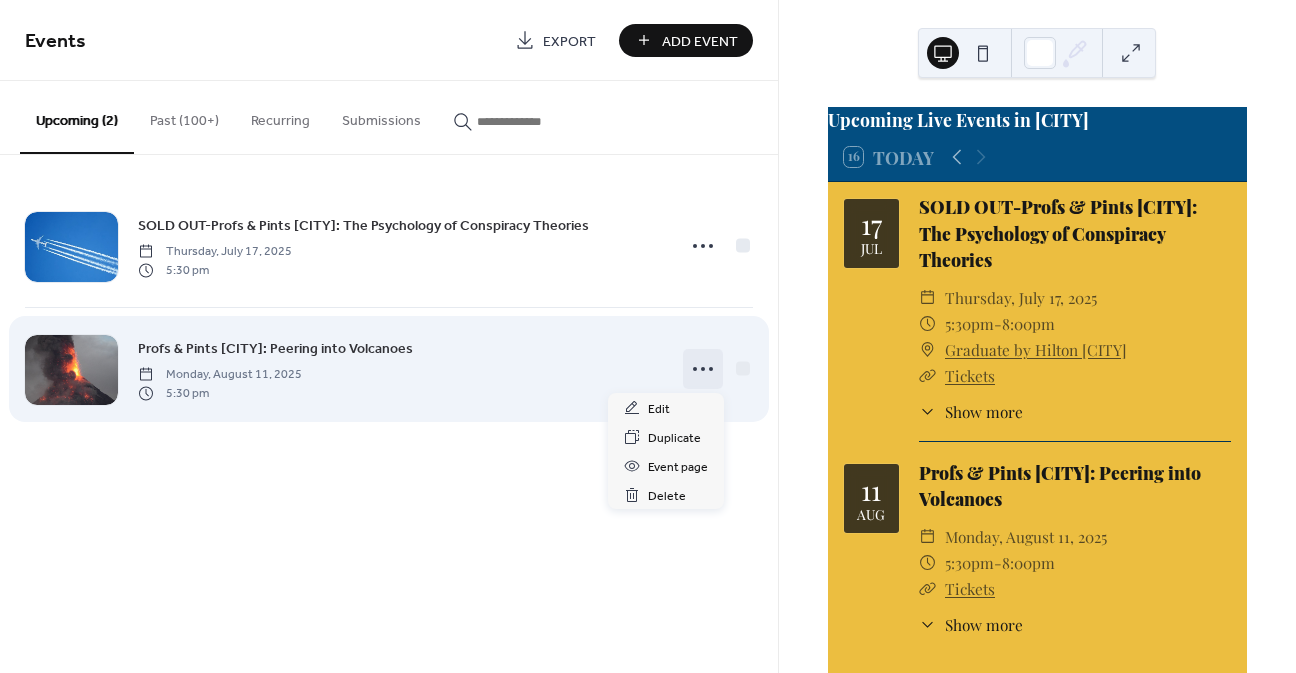 click 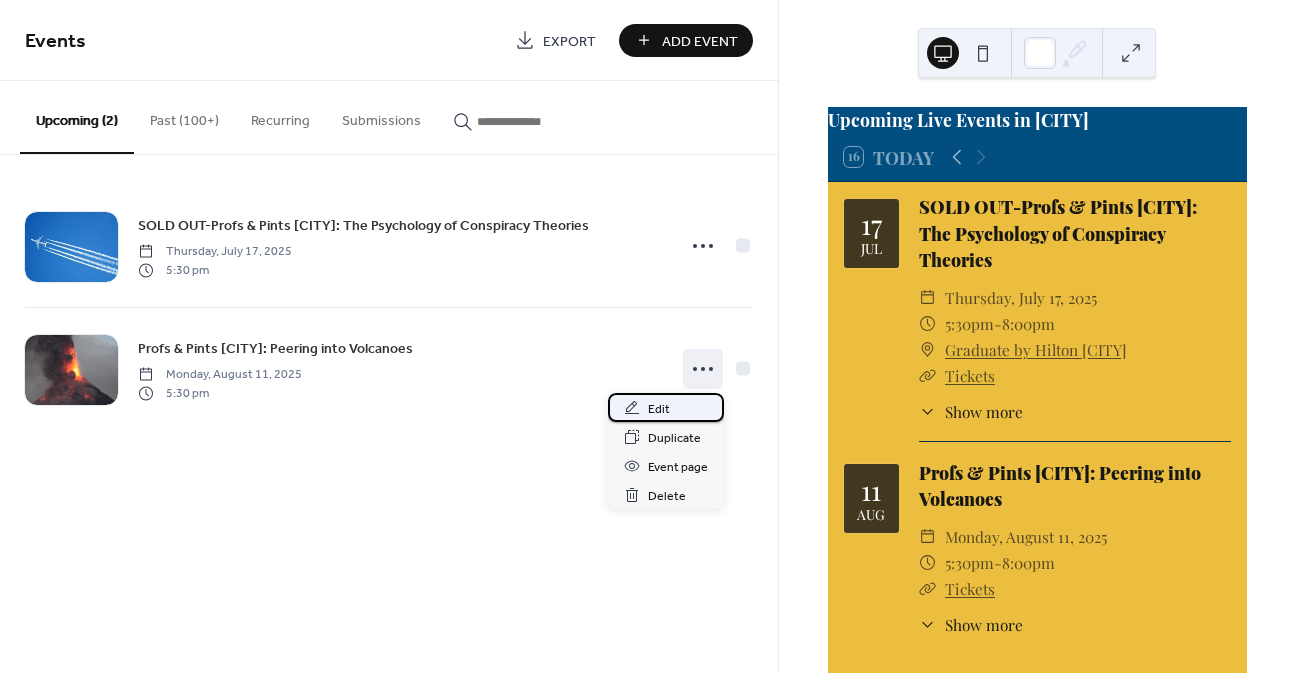 click on "Edit" at bounding box center [659, 409] 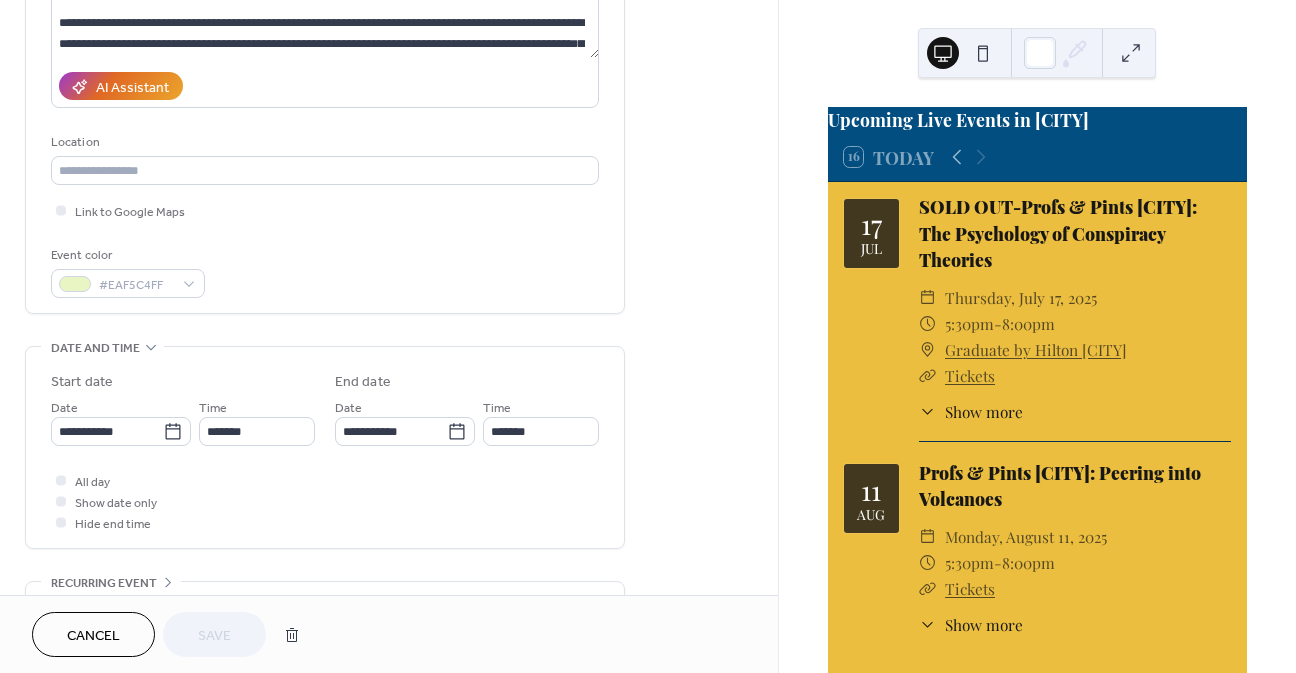scroll, scrollTop: 300, scrollLeft: 0, axis: vertical 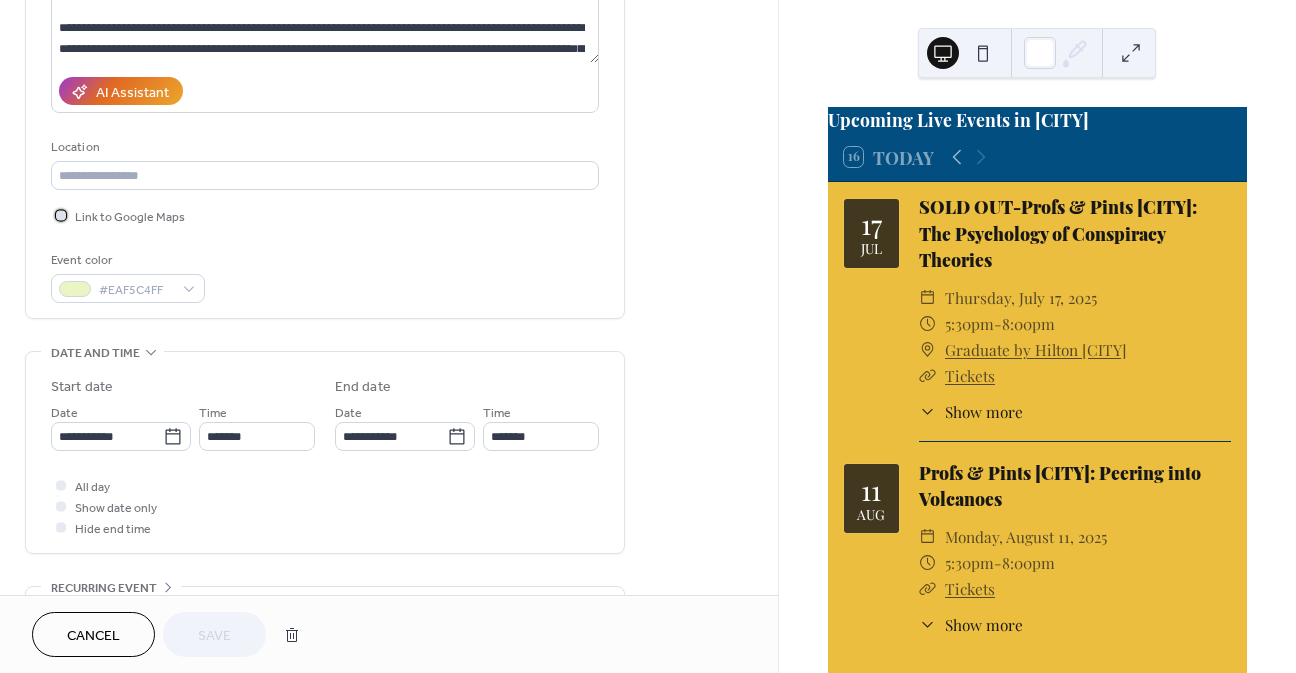click at bounding box center [61, 215] 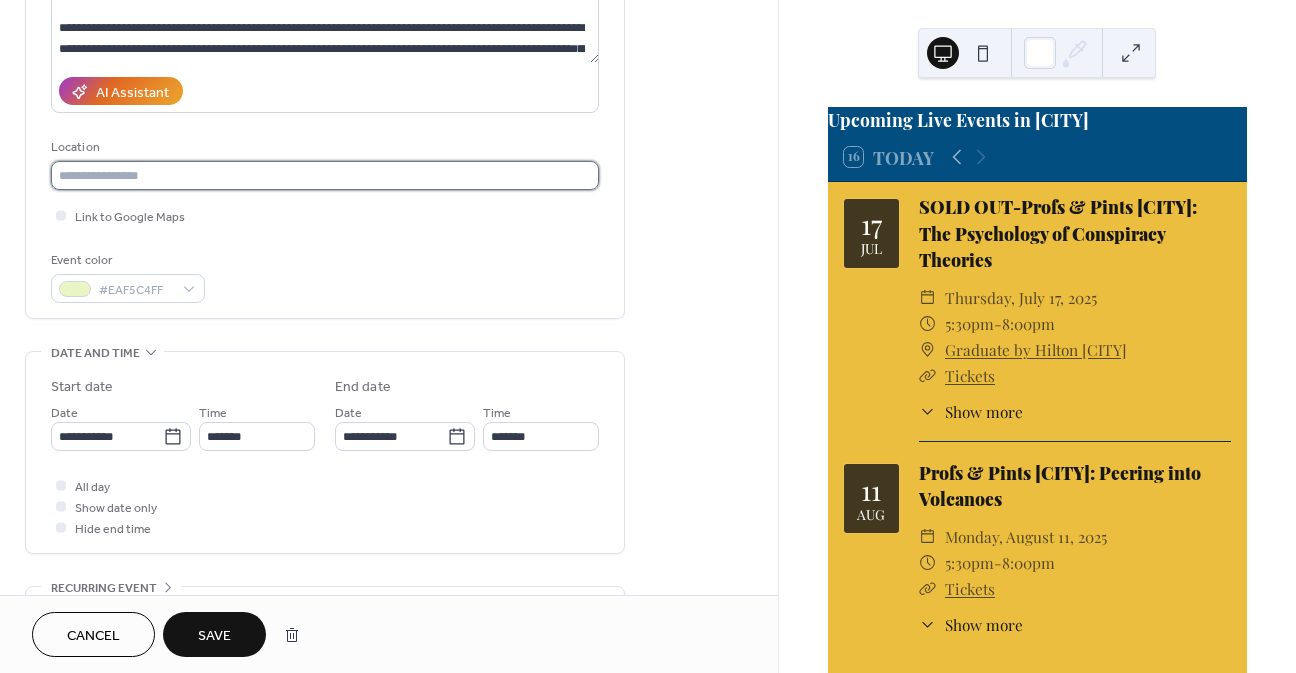 click at bounding box center (325, 175) 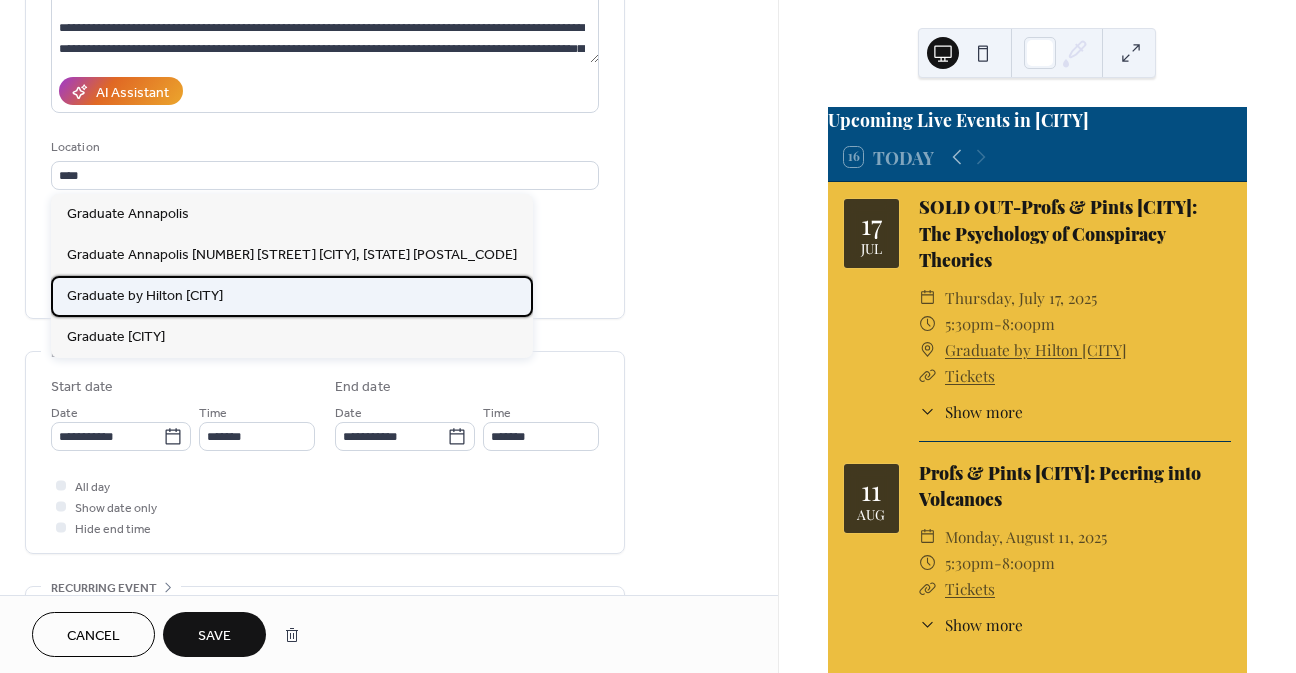 click on "Graduate by Hilton [CITY]" at bounding box center (145, 296) 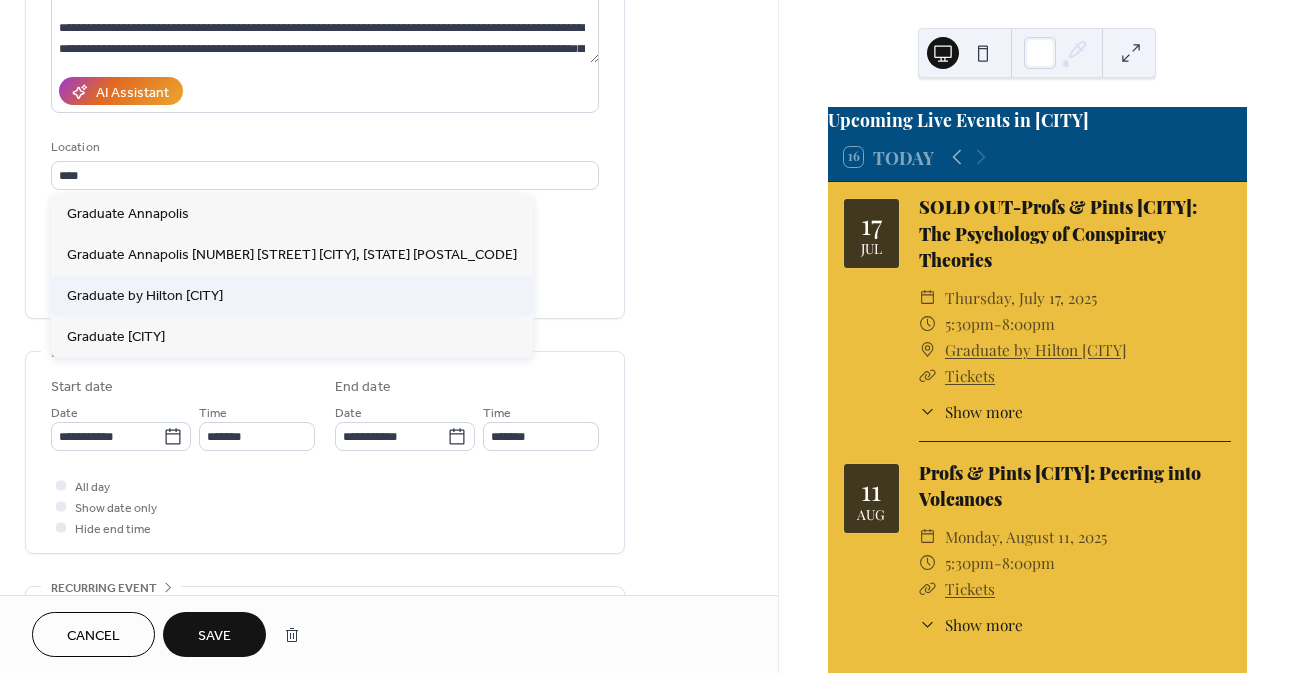 type on "**********" 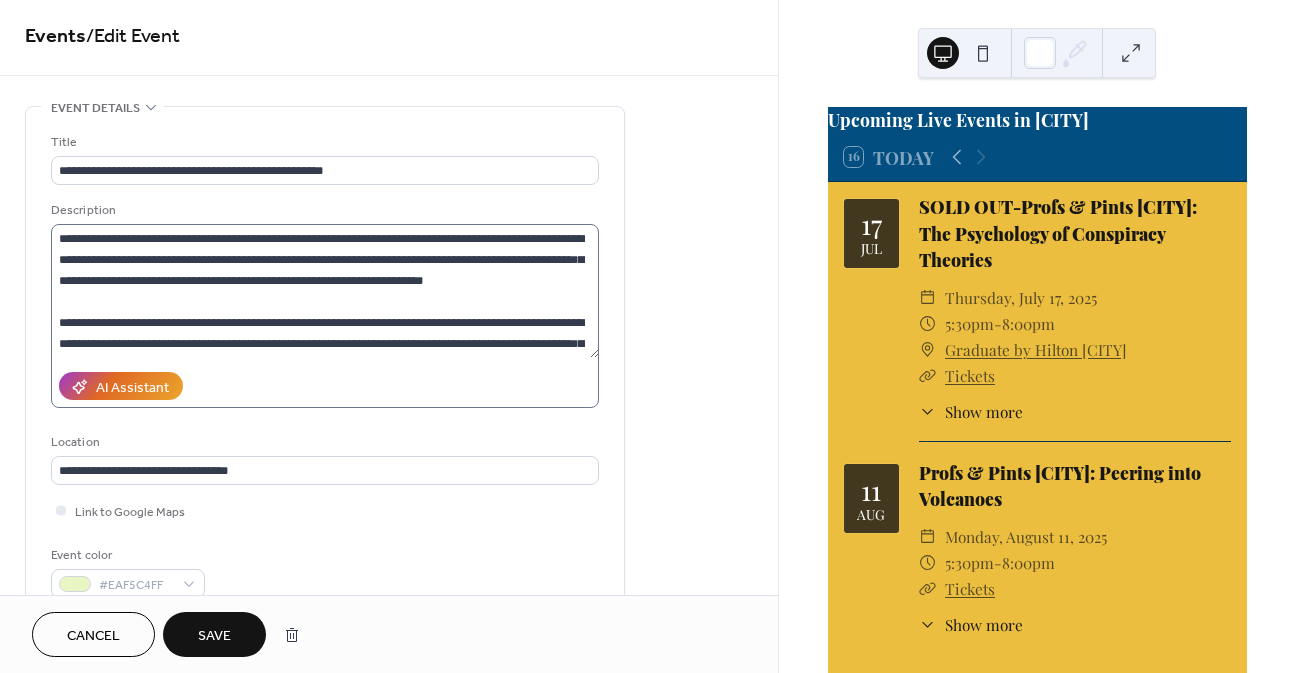 scroll, scrollTop: 0, scrollLeft: 0, axis: both 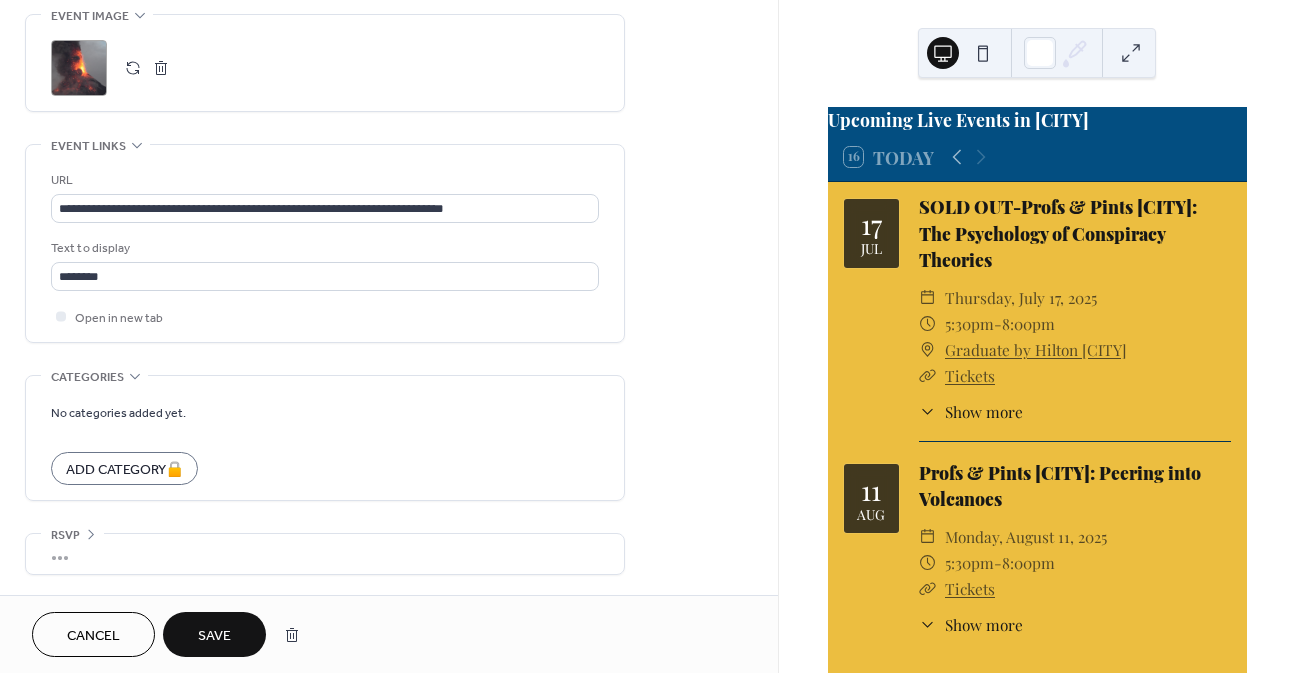 click on "Save" at bounding box center (214, 636) 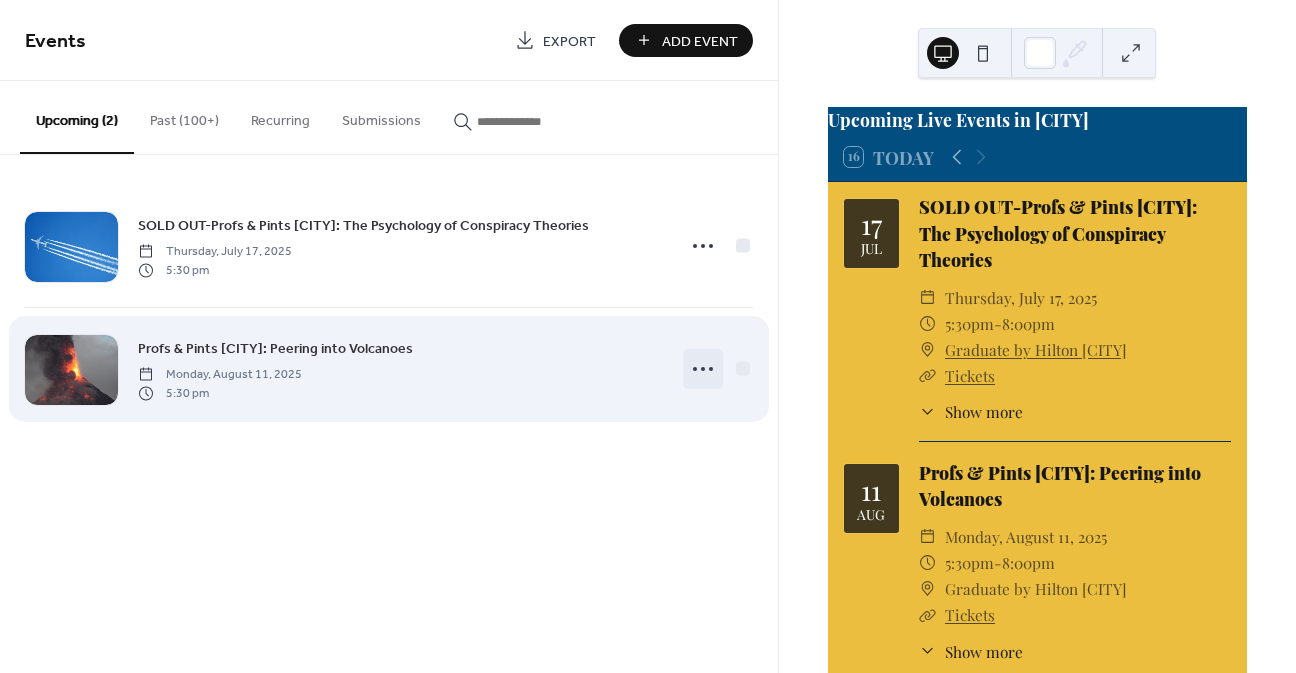 click 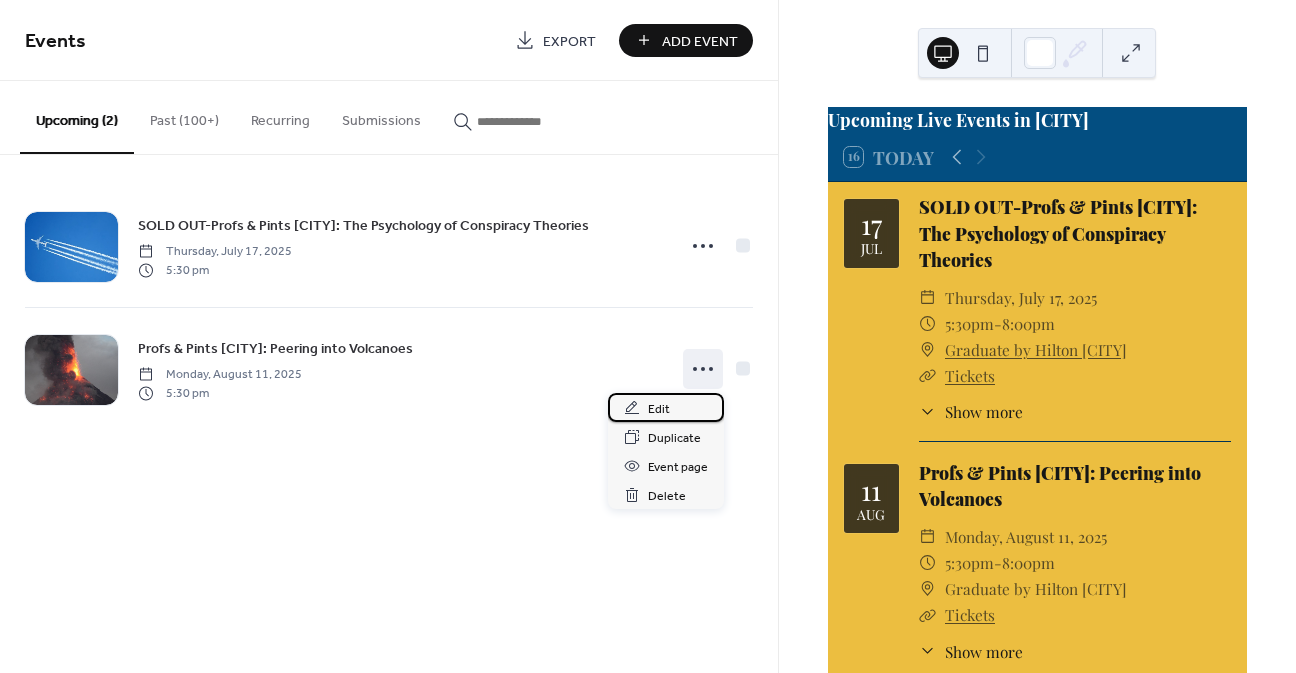 click on "Edit" at bounding box center [659, 409] 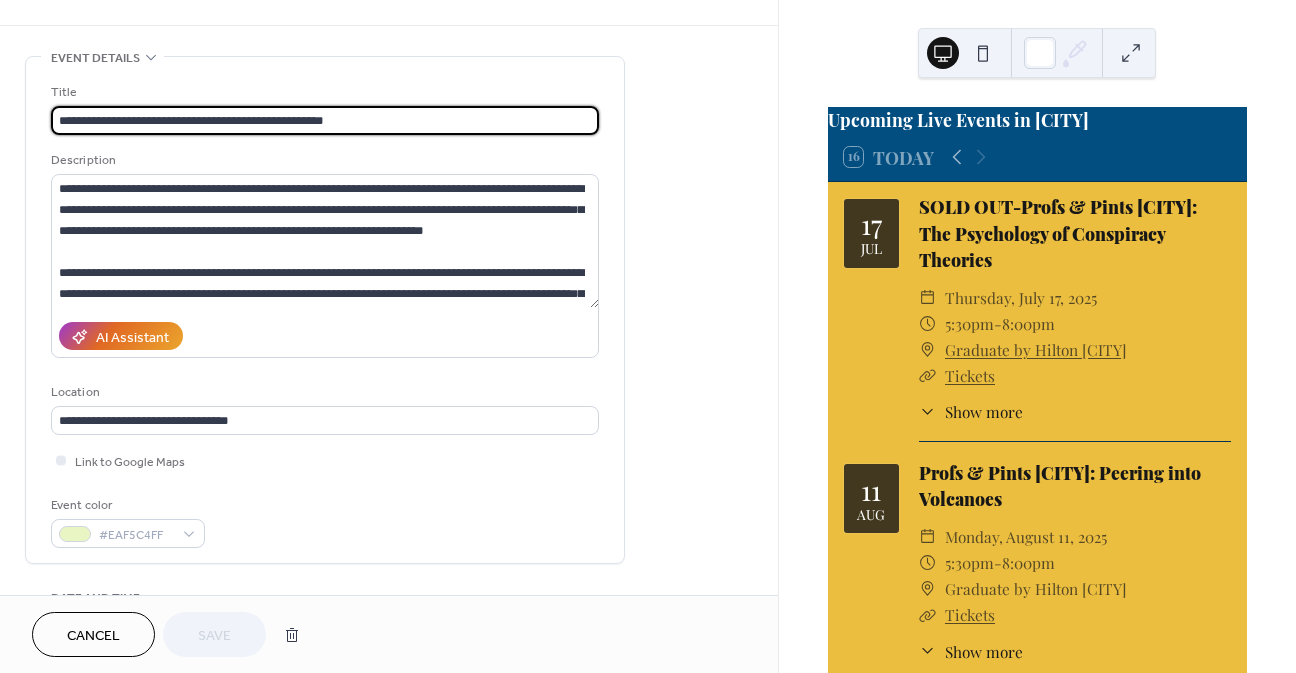 scroll, scrollTop: 200, scrollLeft: 0, axis: vertical 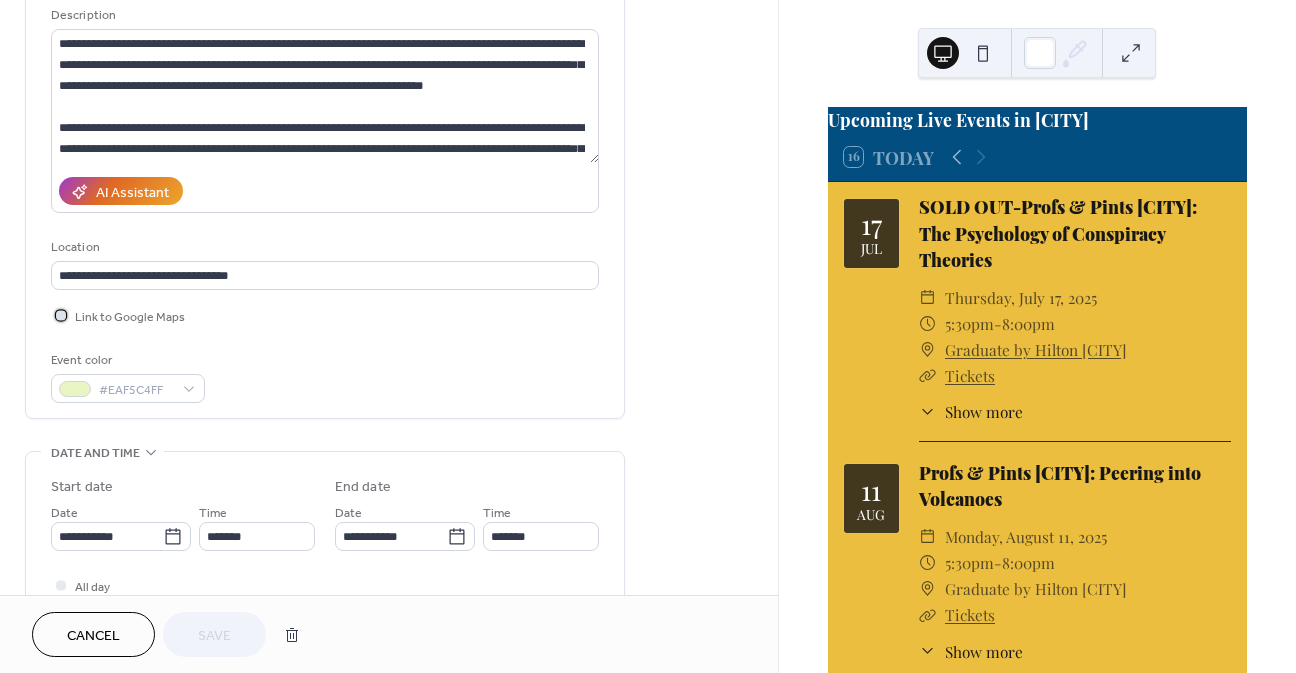 click at bounding box center (61, 315) 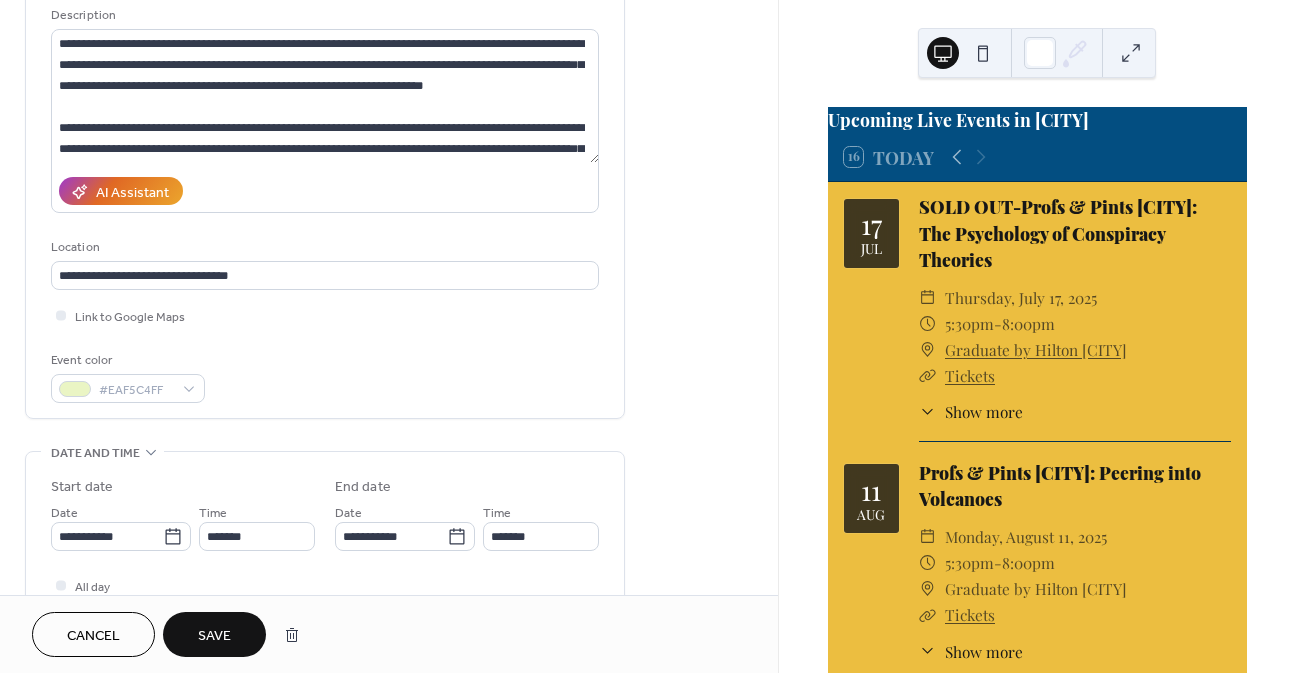 drag, startPoint x: 193, startPoint y: 626, endPoint x: 348, endPoint y: 614, distance: 155.46382 